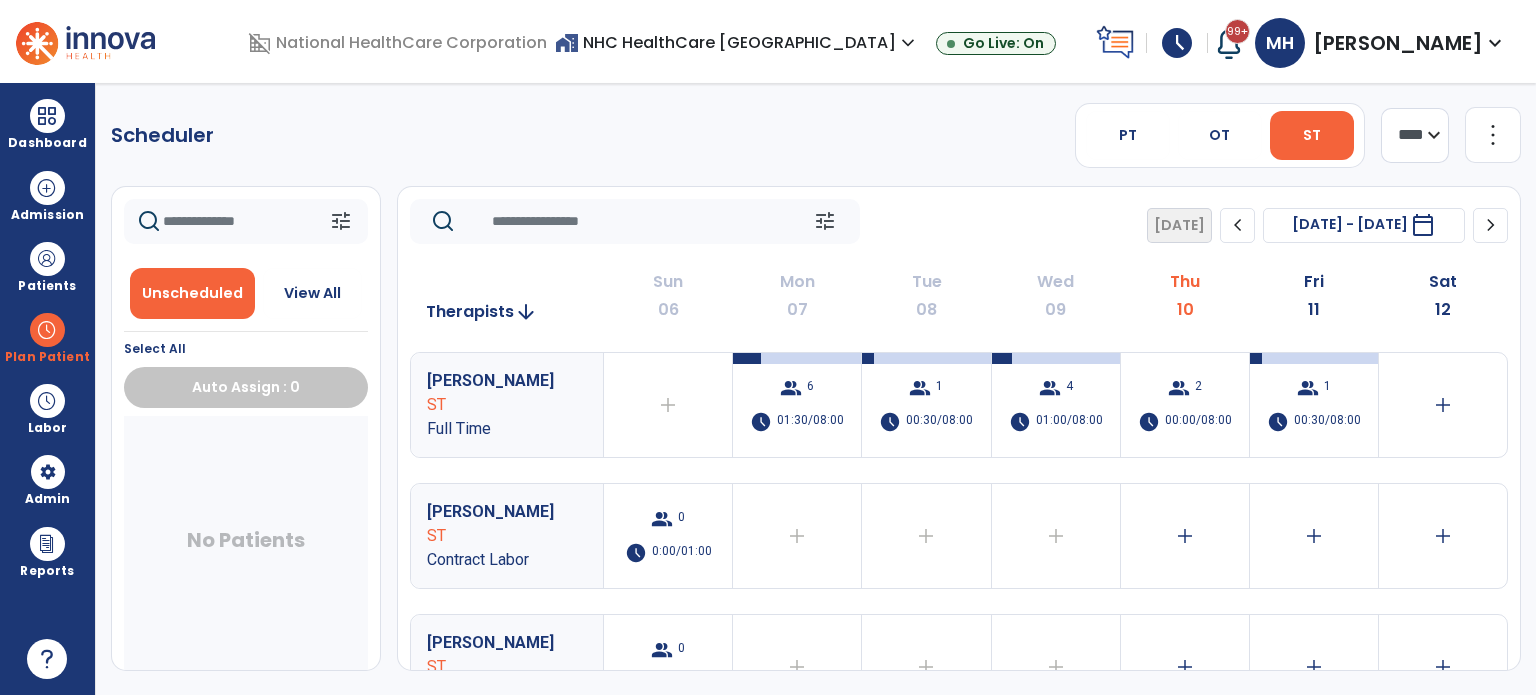 scroll, scrollTop: 0, scrollLeft: 0, axis: both 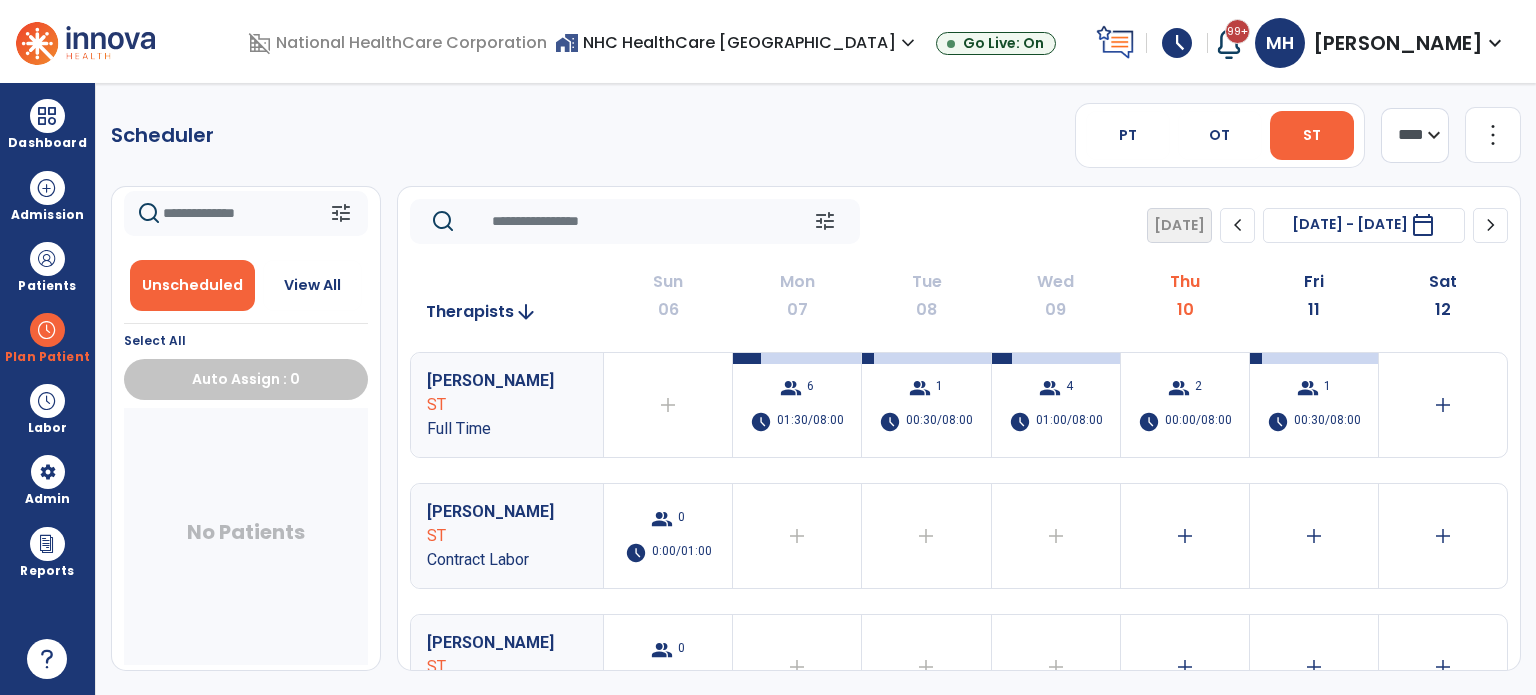 click on "group  2  schedule  00:00/08:00" at bounding box center (1185, 405) 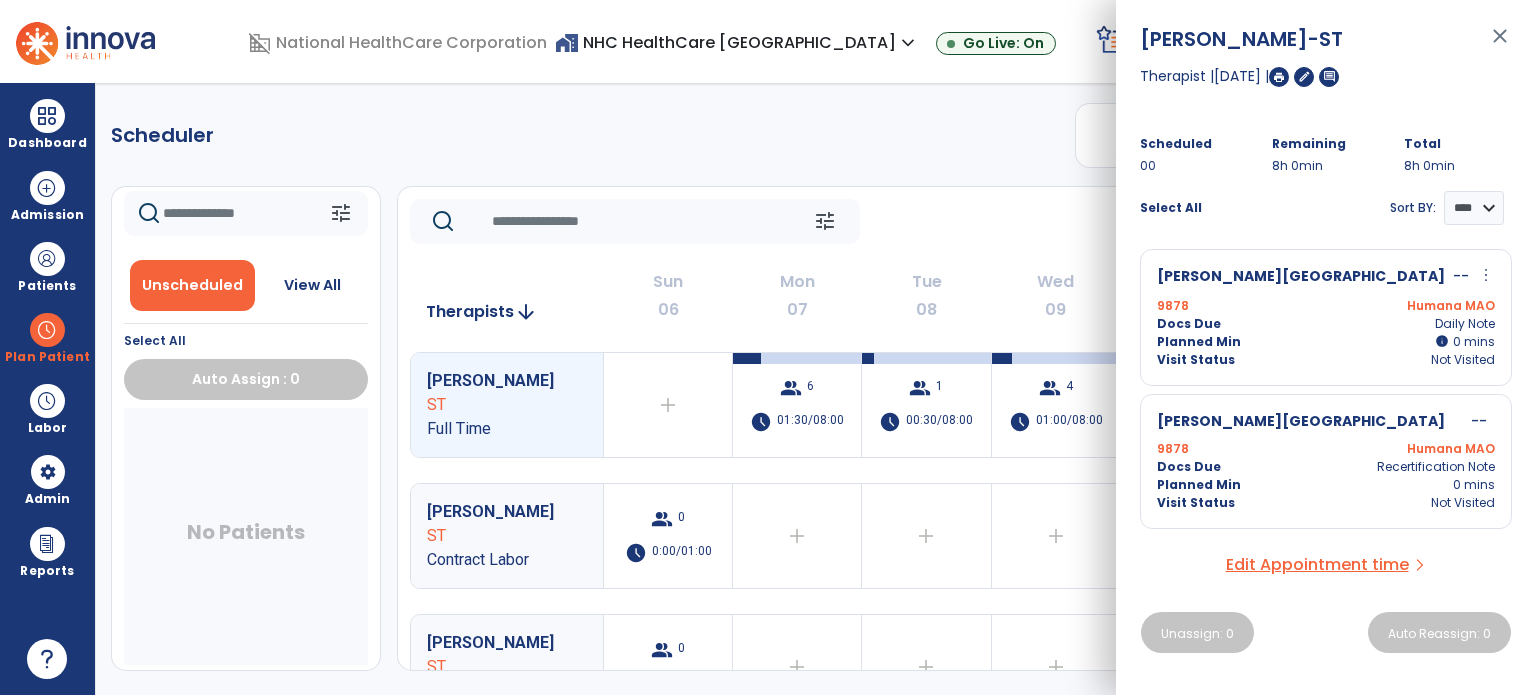 click at bounding box center [1279, 77] 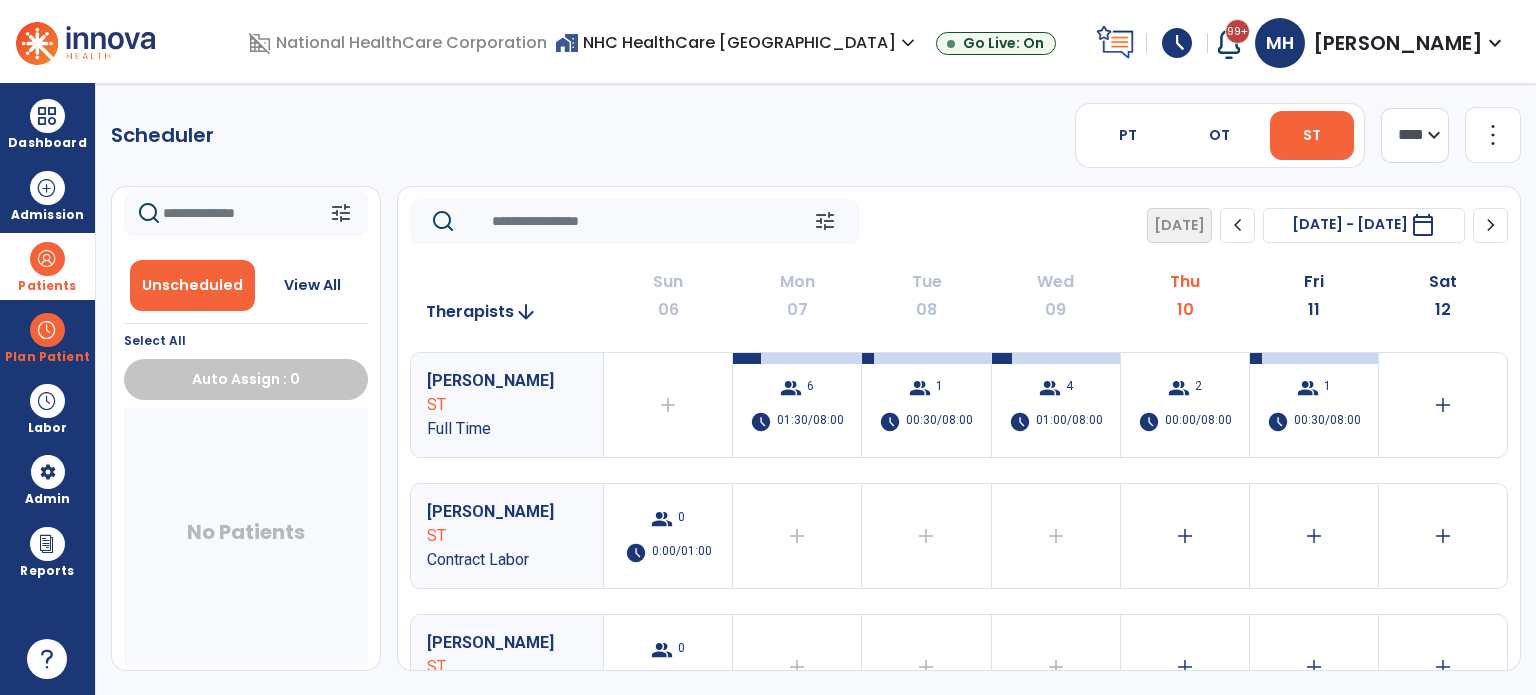click on "Patients" at bounding box center [47, 266] 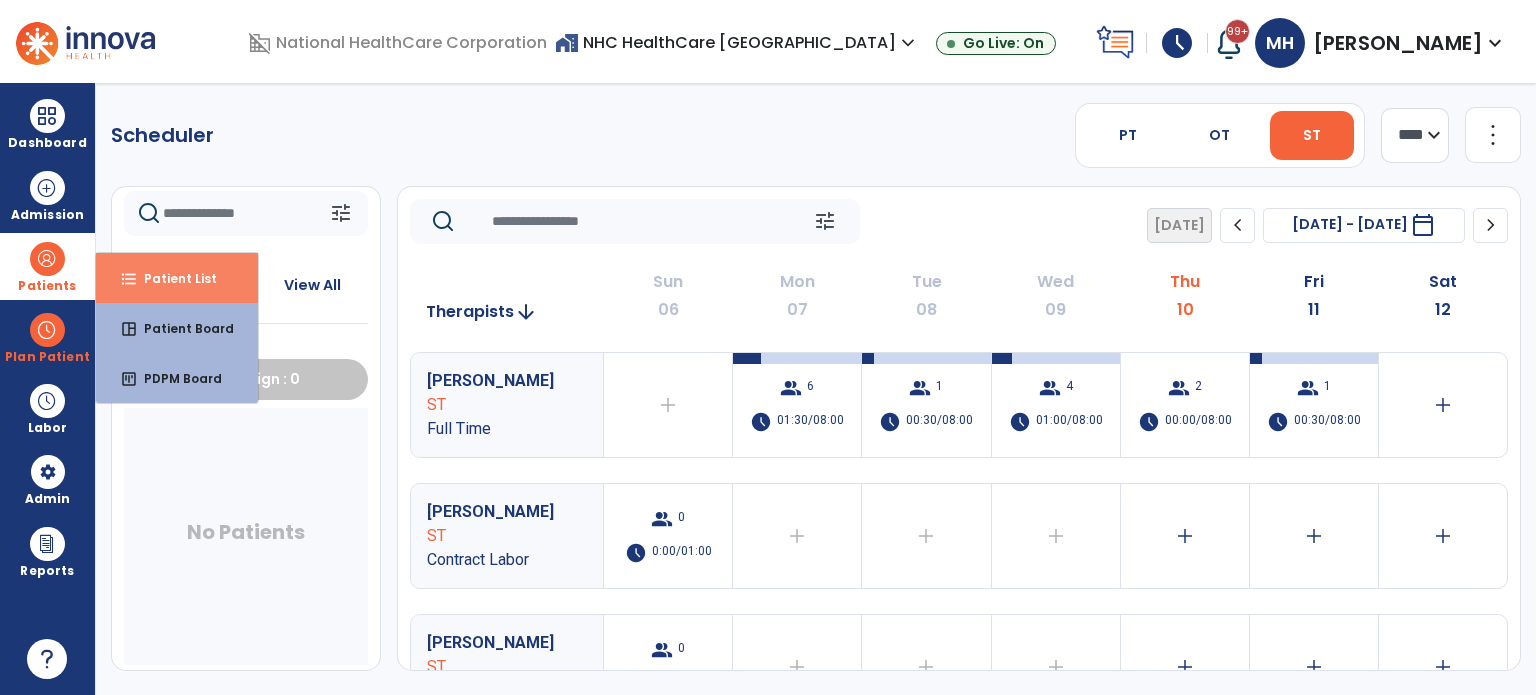 click on "Patient List" at bounding box center (172, 278) 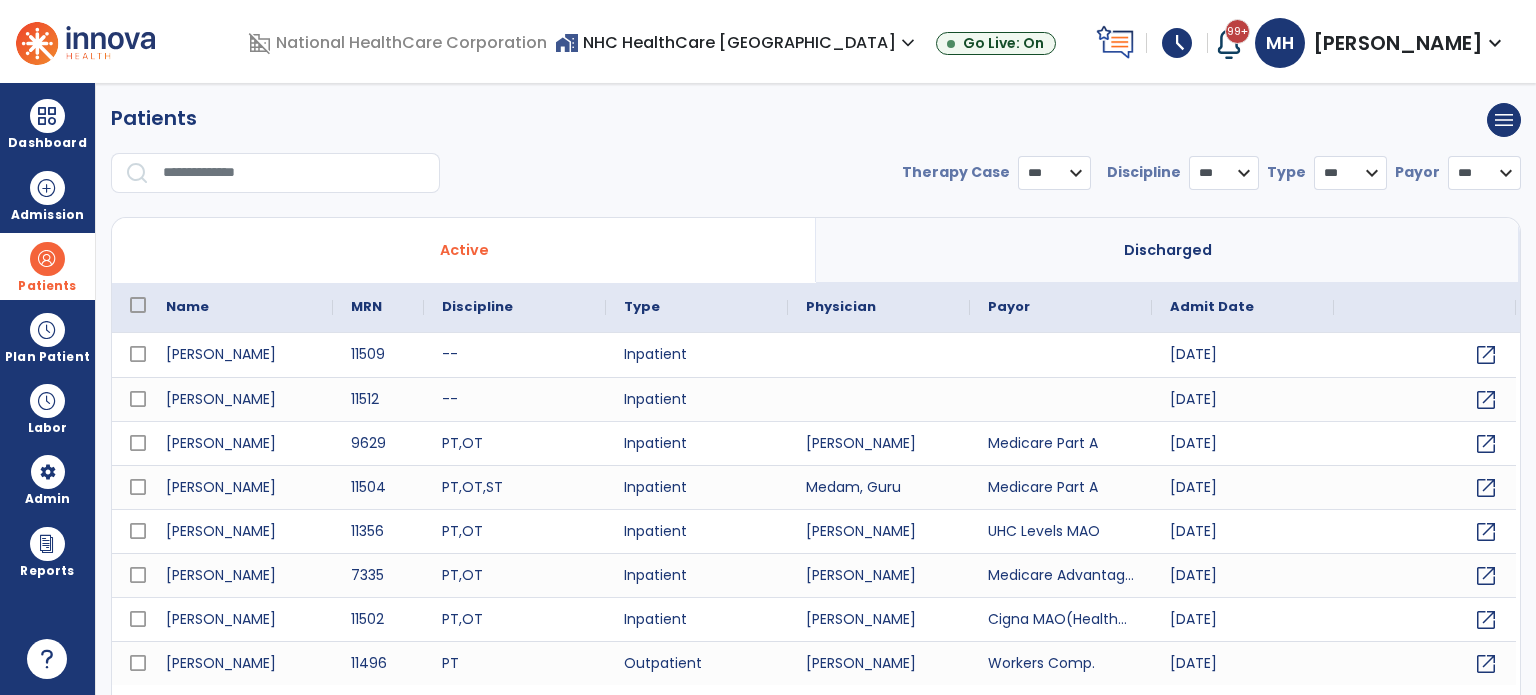 select on "***" 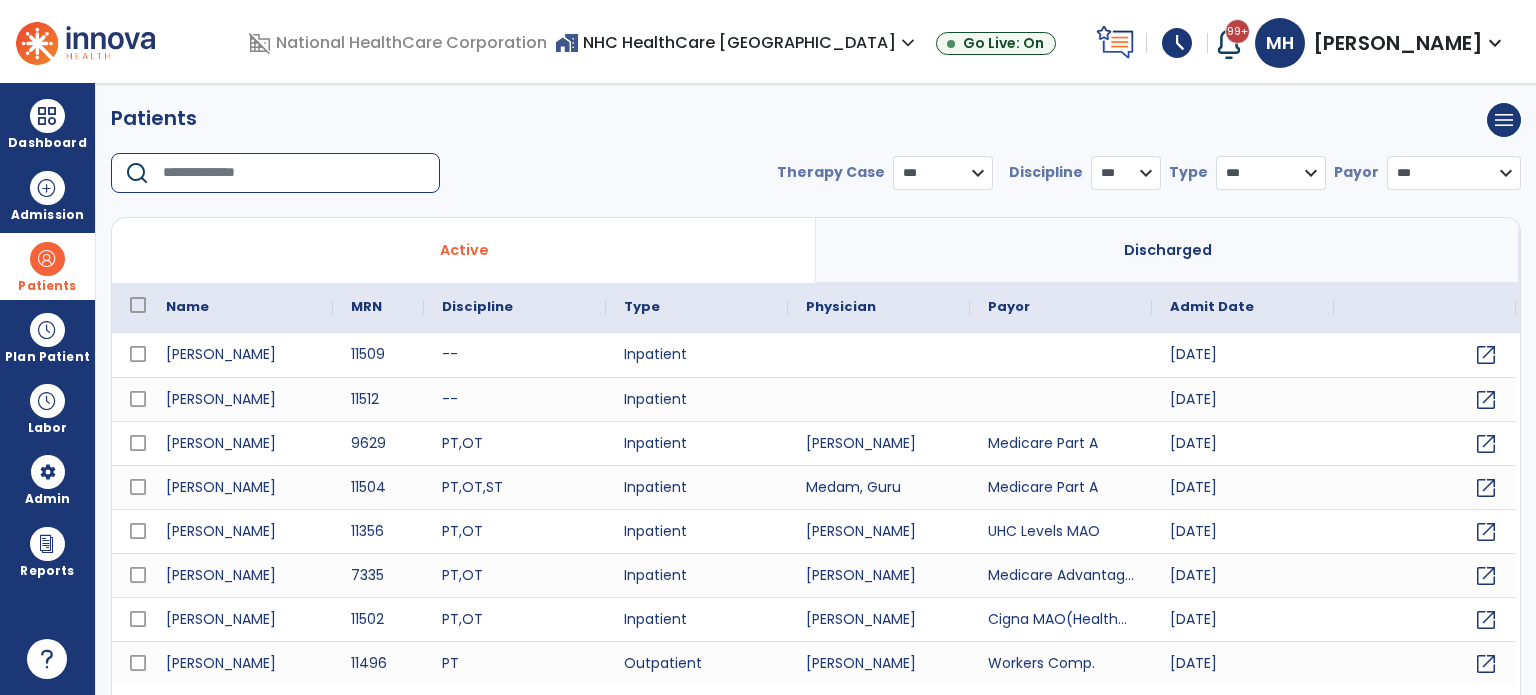 click at bounding box center (294, 173) 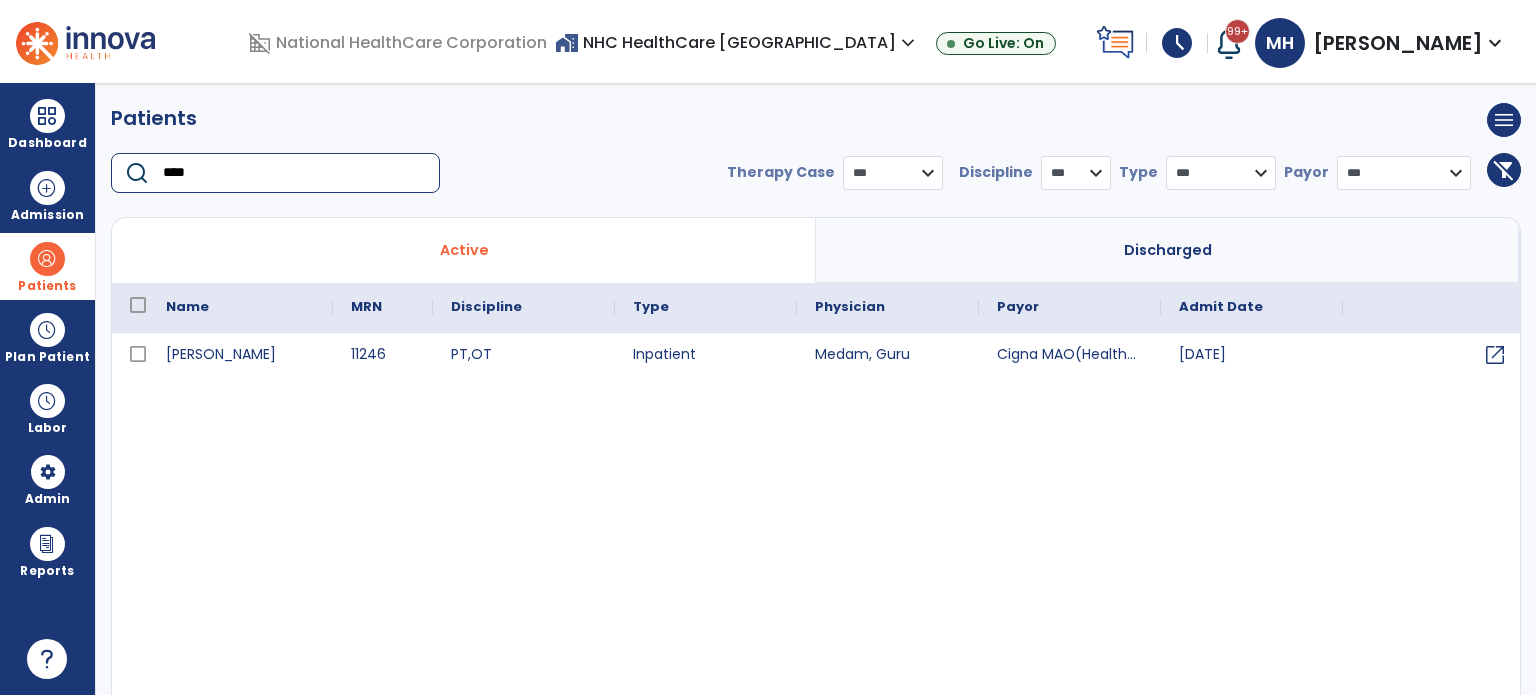 type on "****" 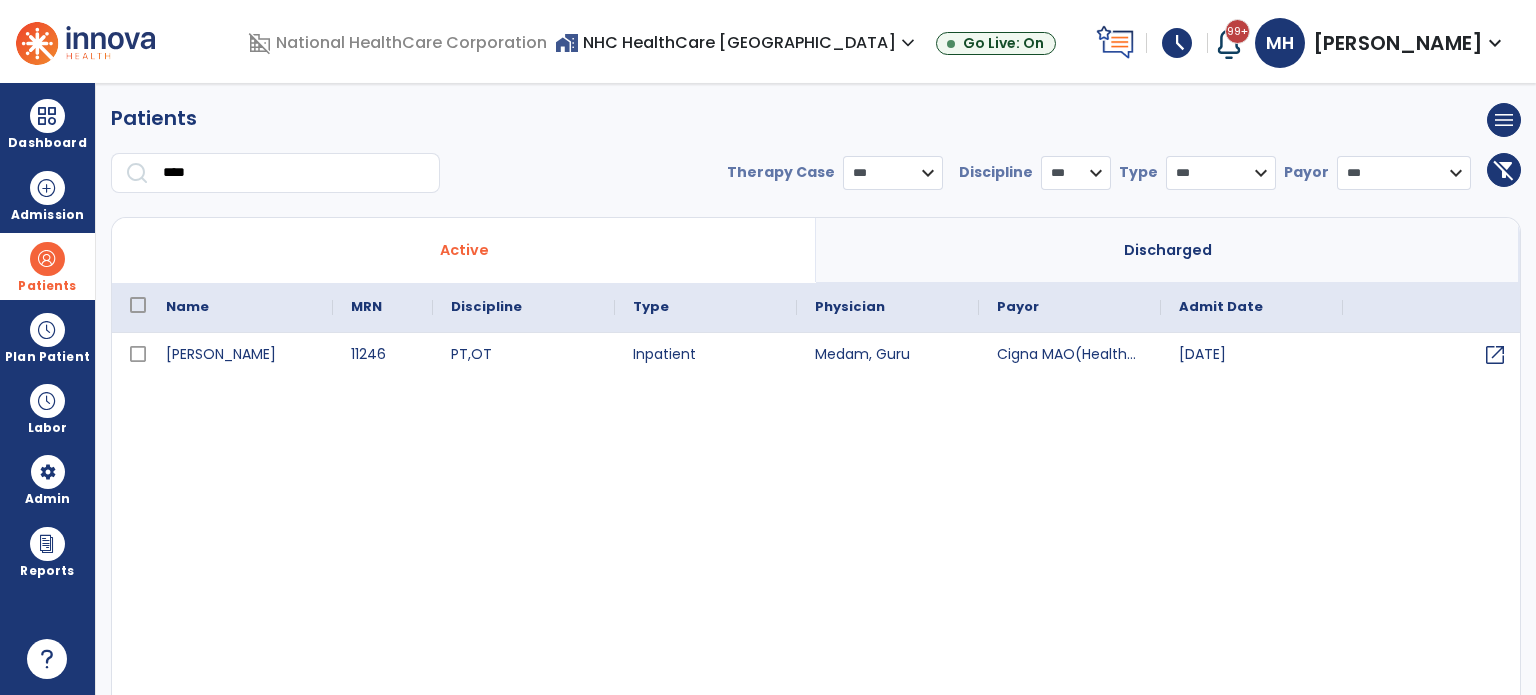 click on "Discharged" at bounding box center (1168, 250) 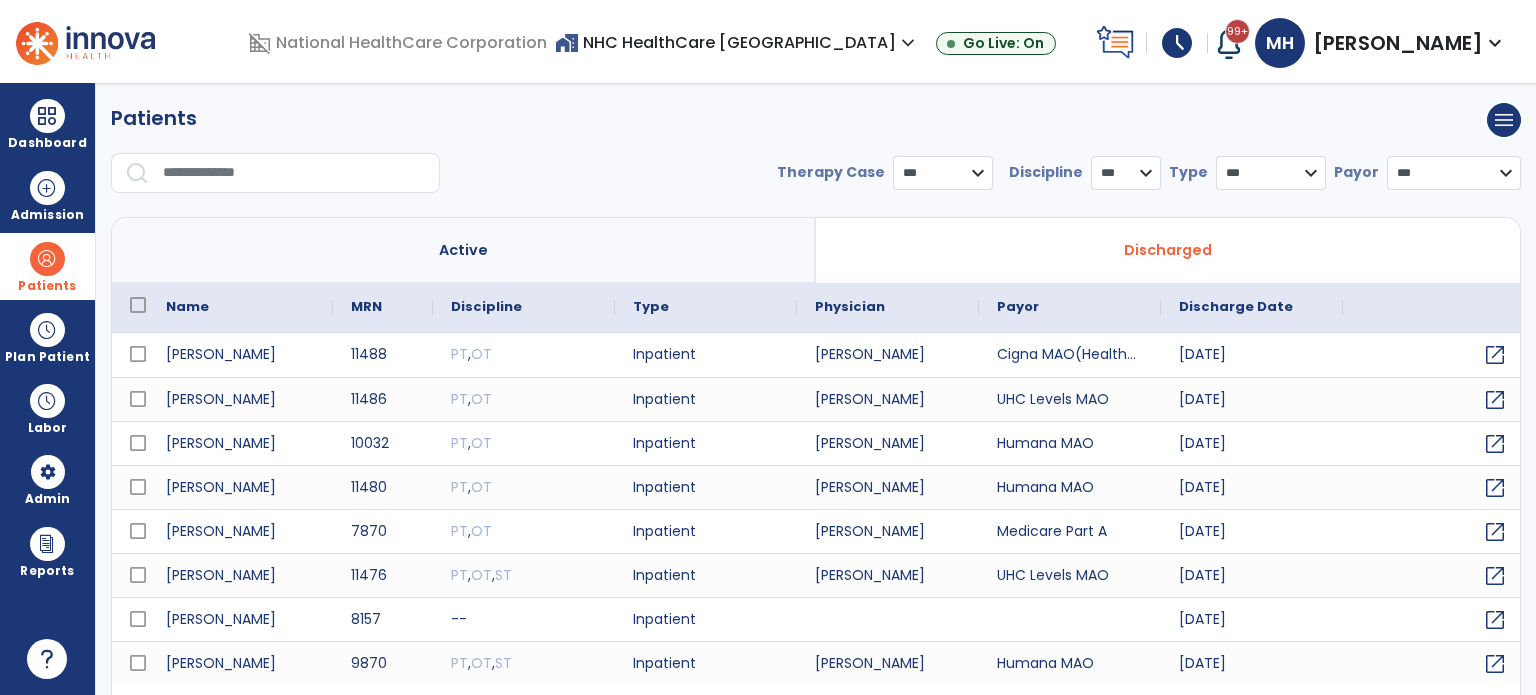 click at bounding box center (294, 173) 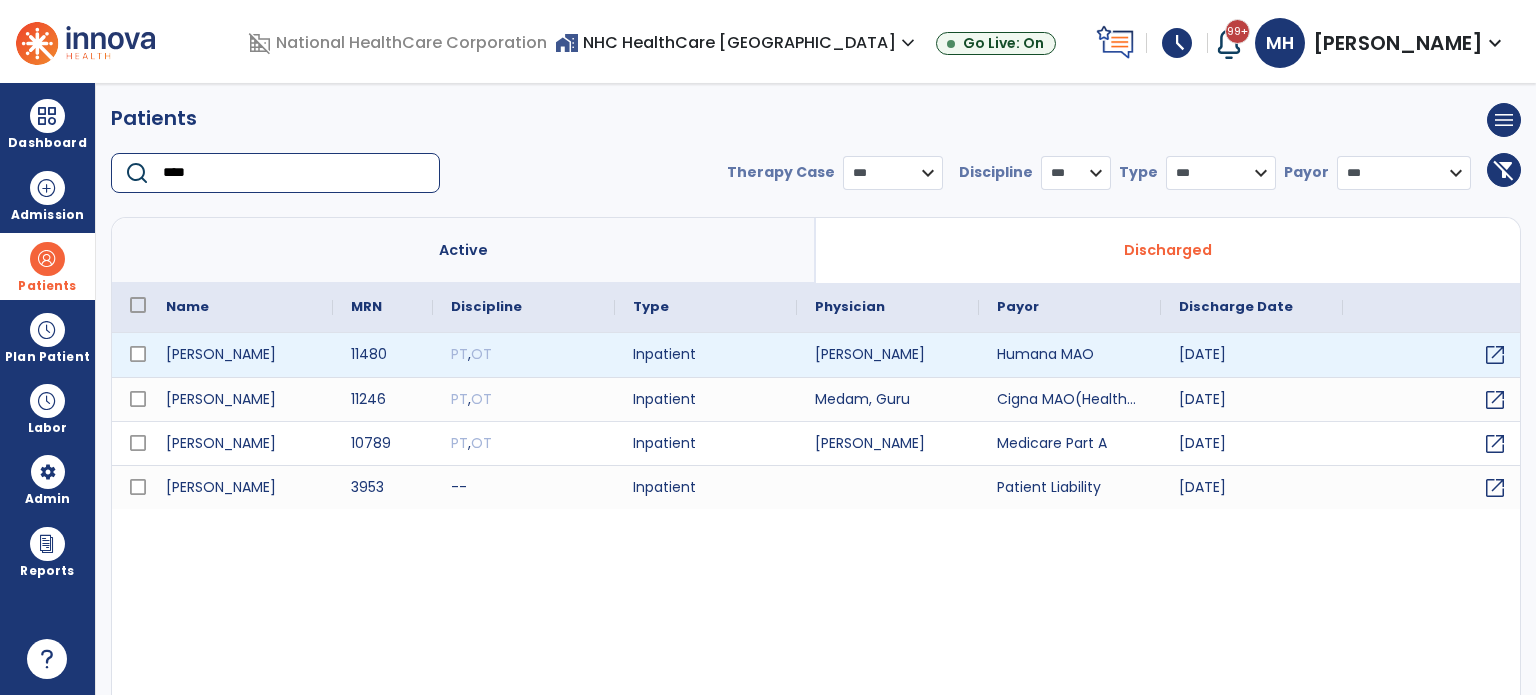 type on "****" 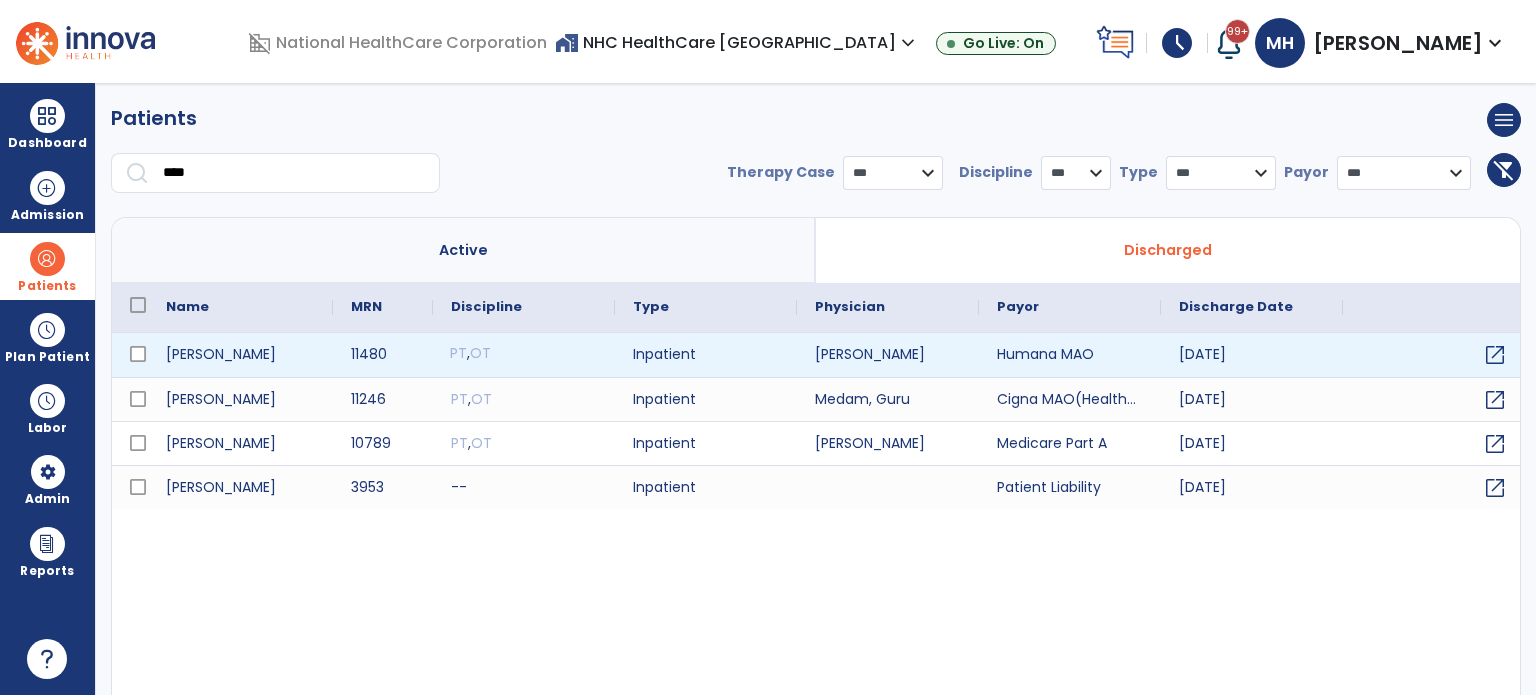 click on "PT , OT" at bounding box center (524, 355) 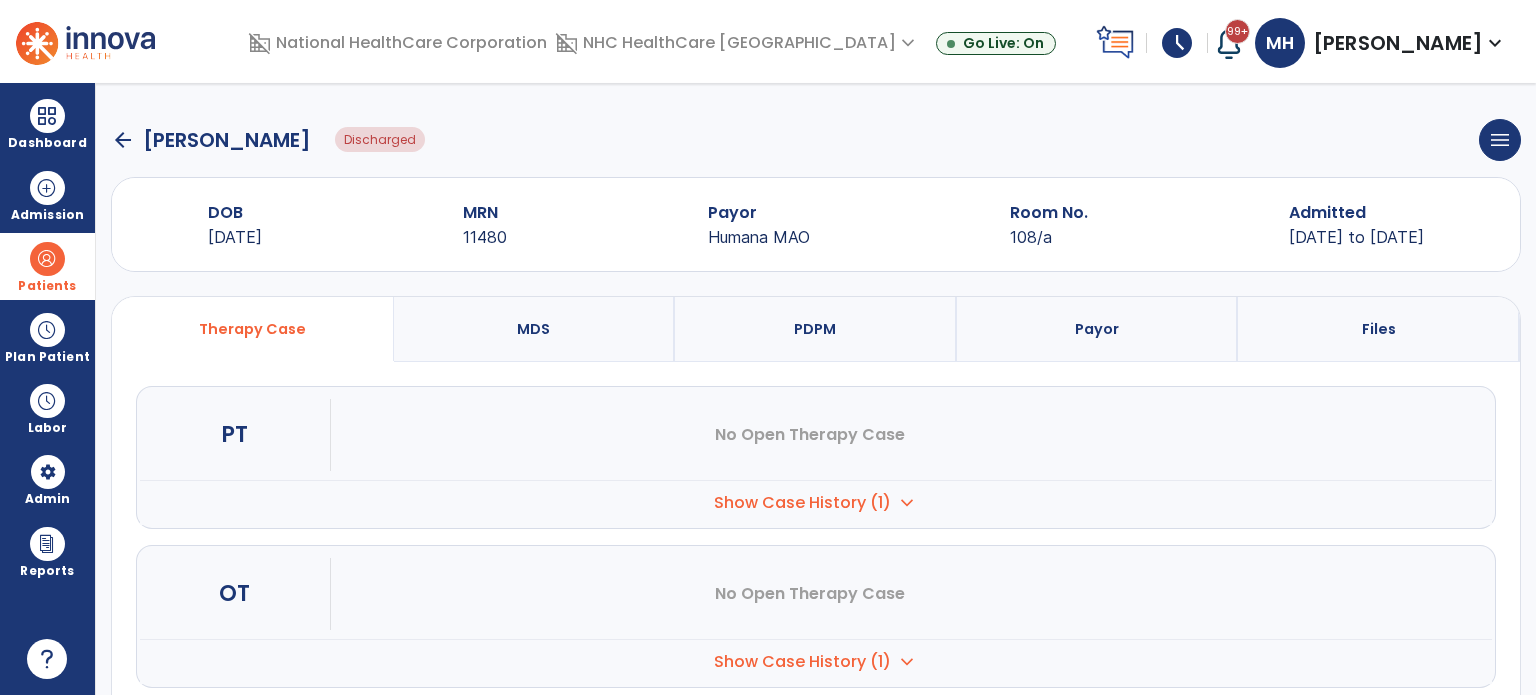 click on "arrow_back" 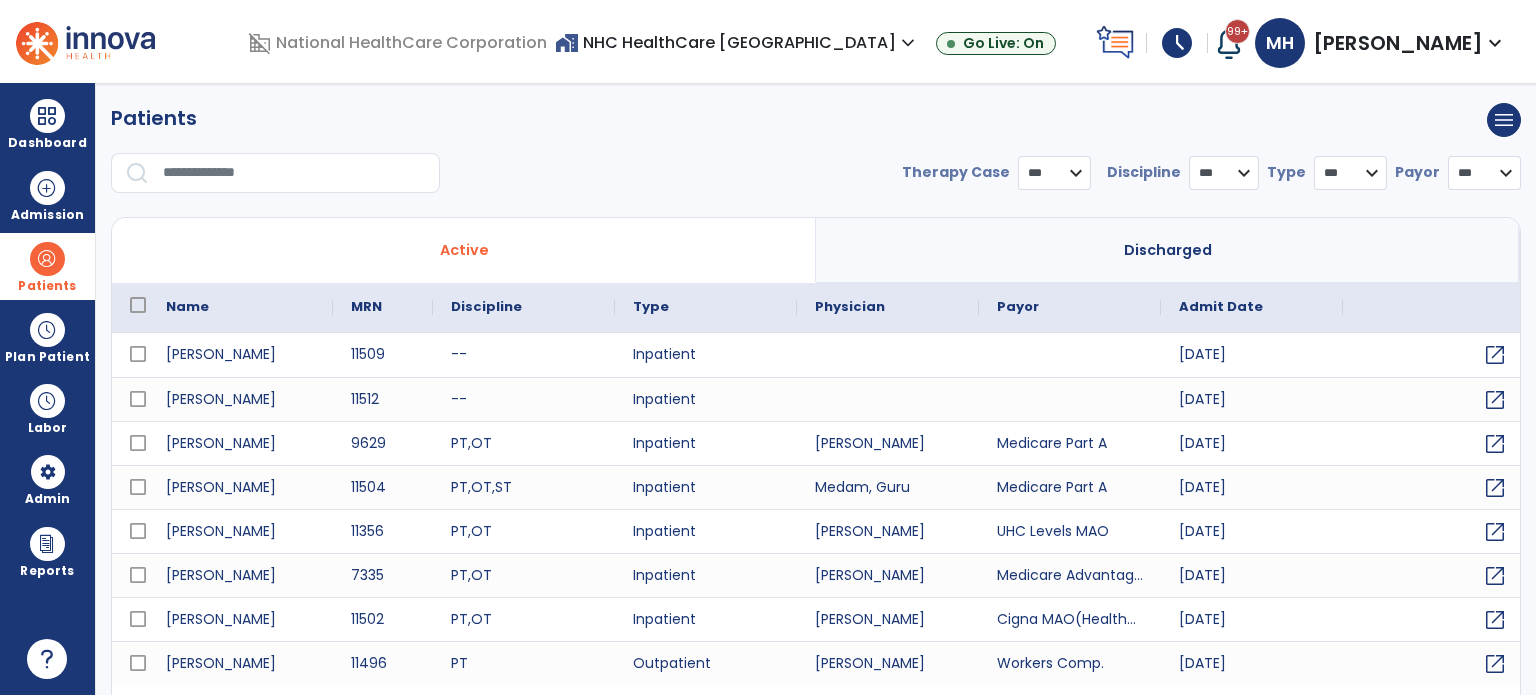 select on "***" 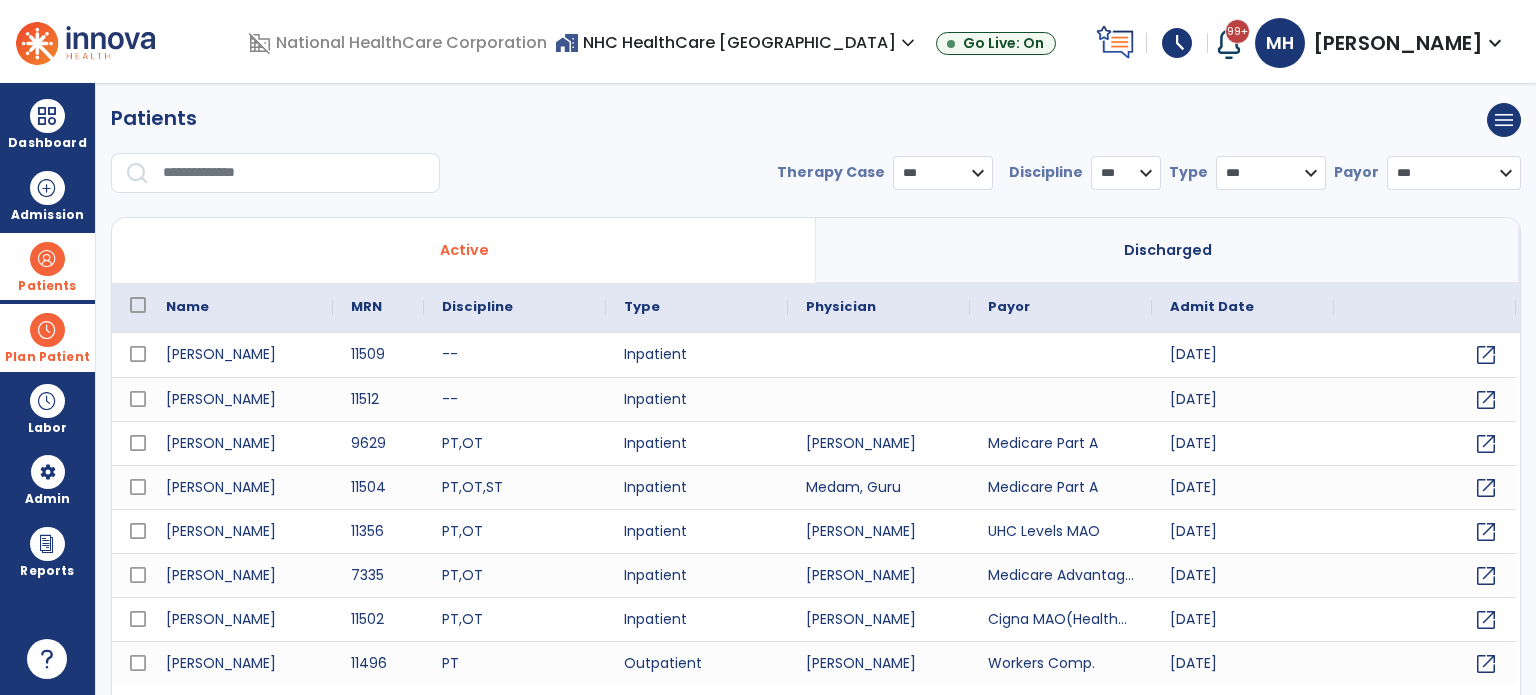 click at bounding box center (47, 330) 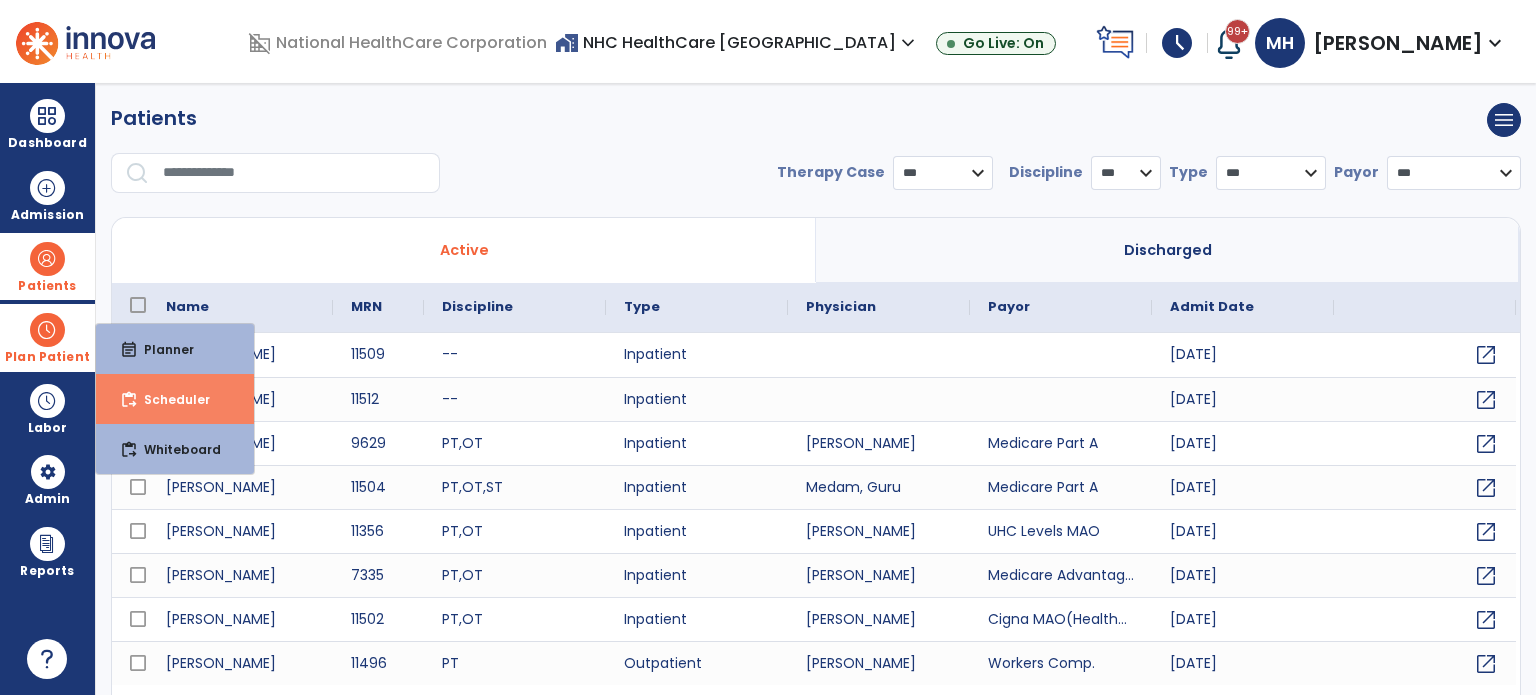 click on "Scheduler" at bounding box center (169, 399) 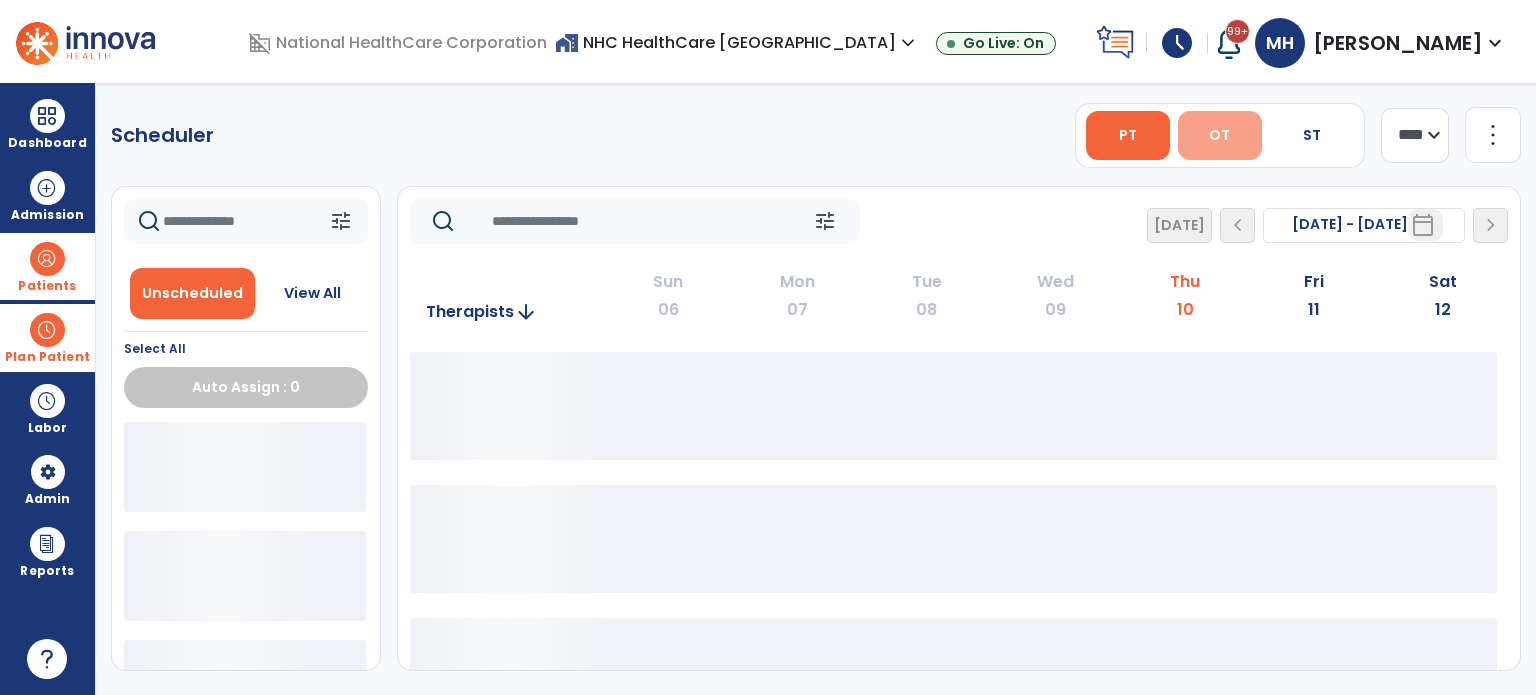 click on "OT" at bounding box center [1220, 135] 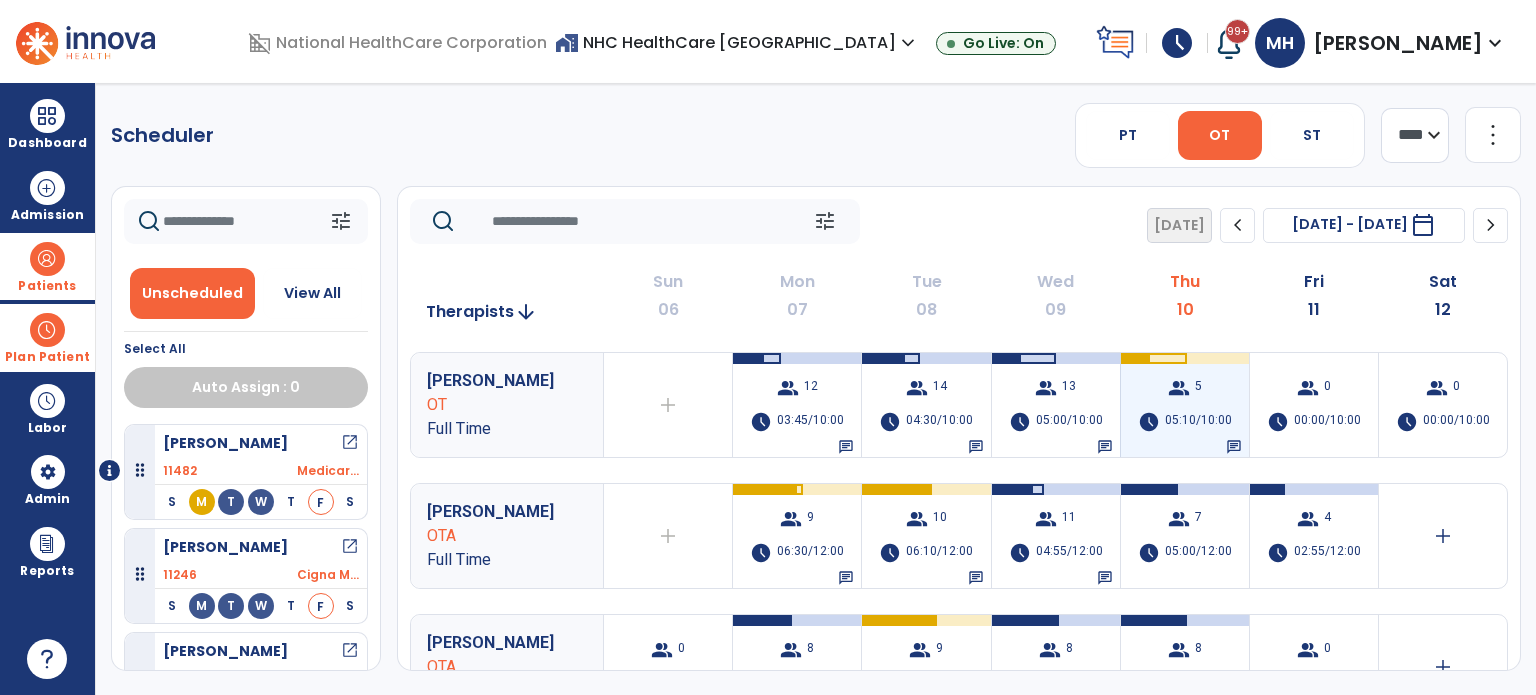 click on "group  5  schedule  05:10/10:00   chat" at bounding box center (1185, 405) 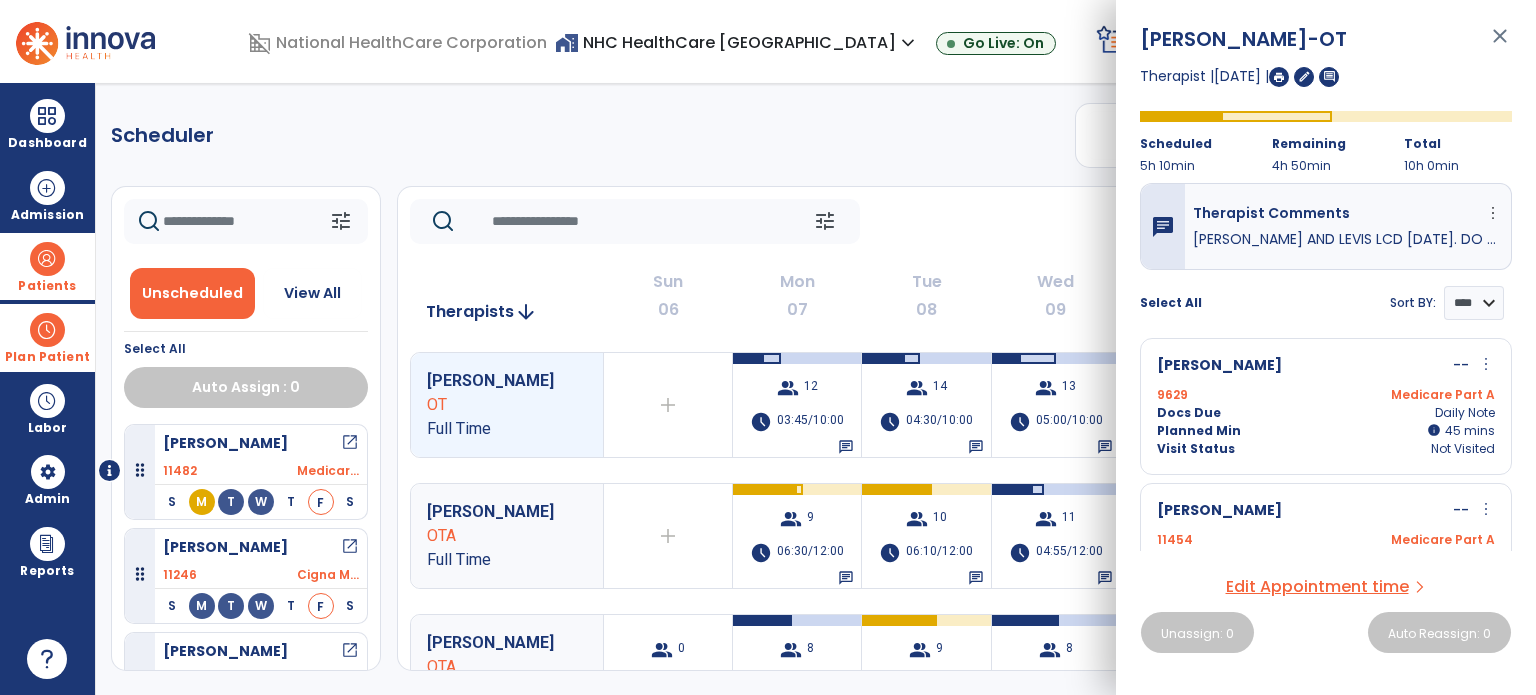 scroll, scrollTop: 0, scrollLeft: 0, axis: both 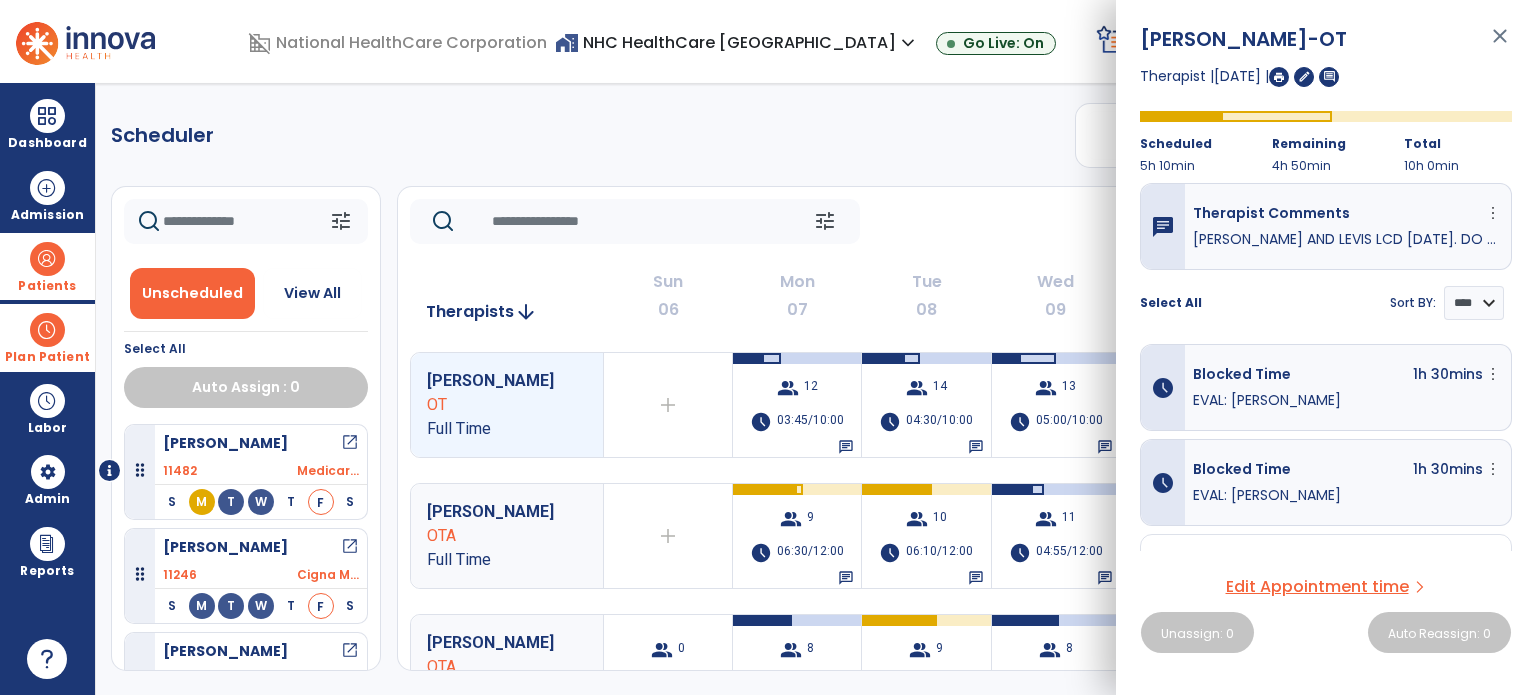 click on "Scheduler   PT   OT   ST  **** *** more_vert  Manage Labor   View All Therapists   Print   tune   Unscheduled   View All  Select All  Auto Assign : 0   [PERSON_NAME]   open_in_new  11482 Medicar...  S M T W T F S  [PERSON_NAME]   open_in_new  11246 Cigna M...  S M T W T F S  [PERSON_NAME]   open_in_new  6474 Outlier...  S M T W T F S  tune   [DATE]  chevron_left [DATE] - [DATE]  *********  calendar_today  chevron_right   Therapists  arrow_downward Sun  06  Mon  07  Tue  08  Wed  09  Thu  10  Fri  11  Sat  12  [PERSON_NAME] OT Full Time  add  Therapist not available for the day  group  12  schedule  03:45/10:00   chat   group  14  schedule  04:30/10:00   chat   group  13  schedule  05:00/10:00   chat   group  5  schedule  05:10/10:00   chat   group  0  schedule  00:00/10:00   group  0  schedule  00:00/10:00  [PERSON_NAME] Full Time  add  Therapist not available for the day  group  9  schedule  06:30/12:00   chat   group  10  schedule  06:10/12:00   chat   group  11  schedule  04:55/12:00" at bounding box center [816, 389] 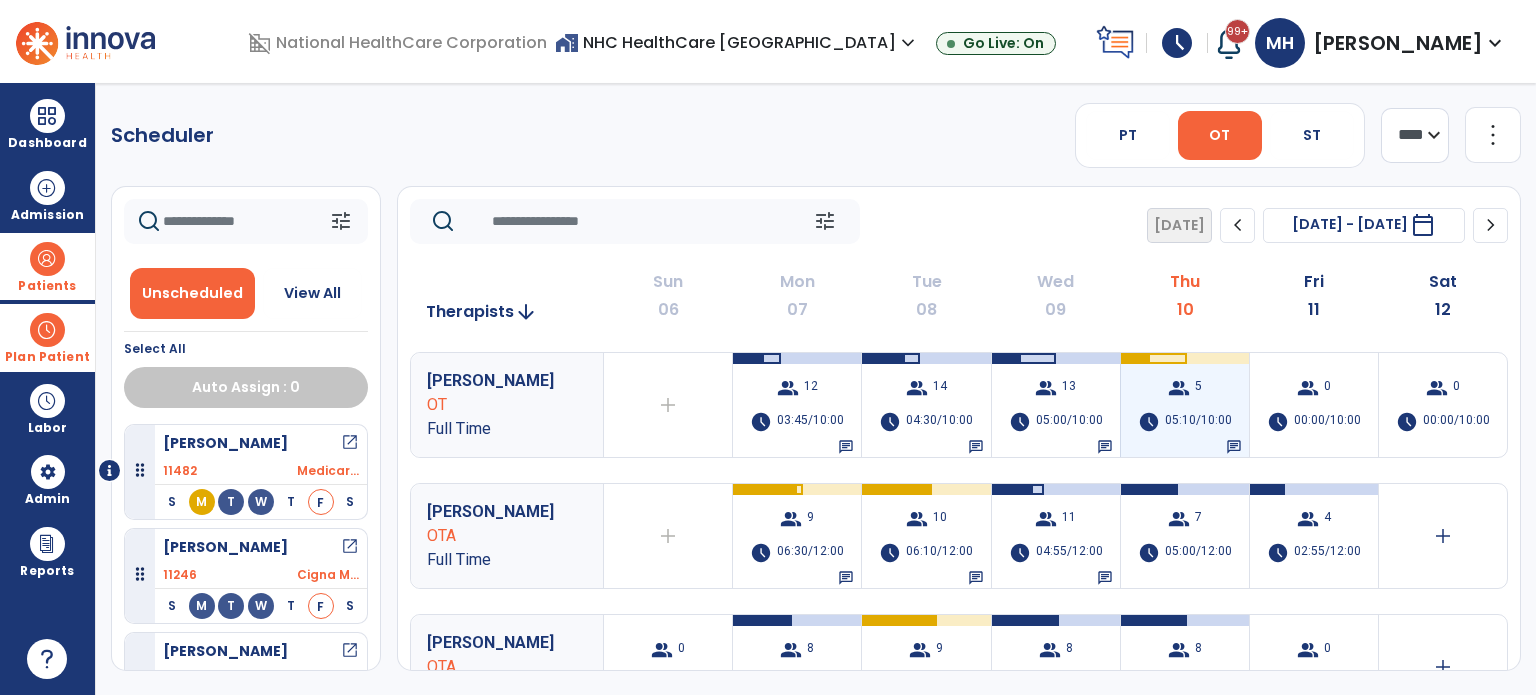 scroll, scrollTop: 0, scrollLeft: 0, axis: both 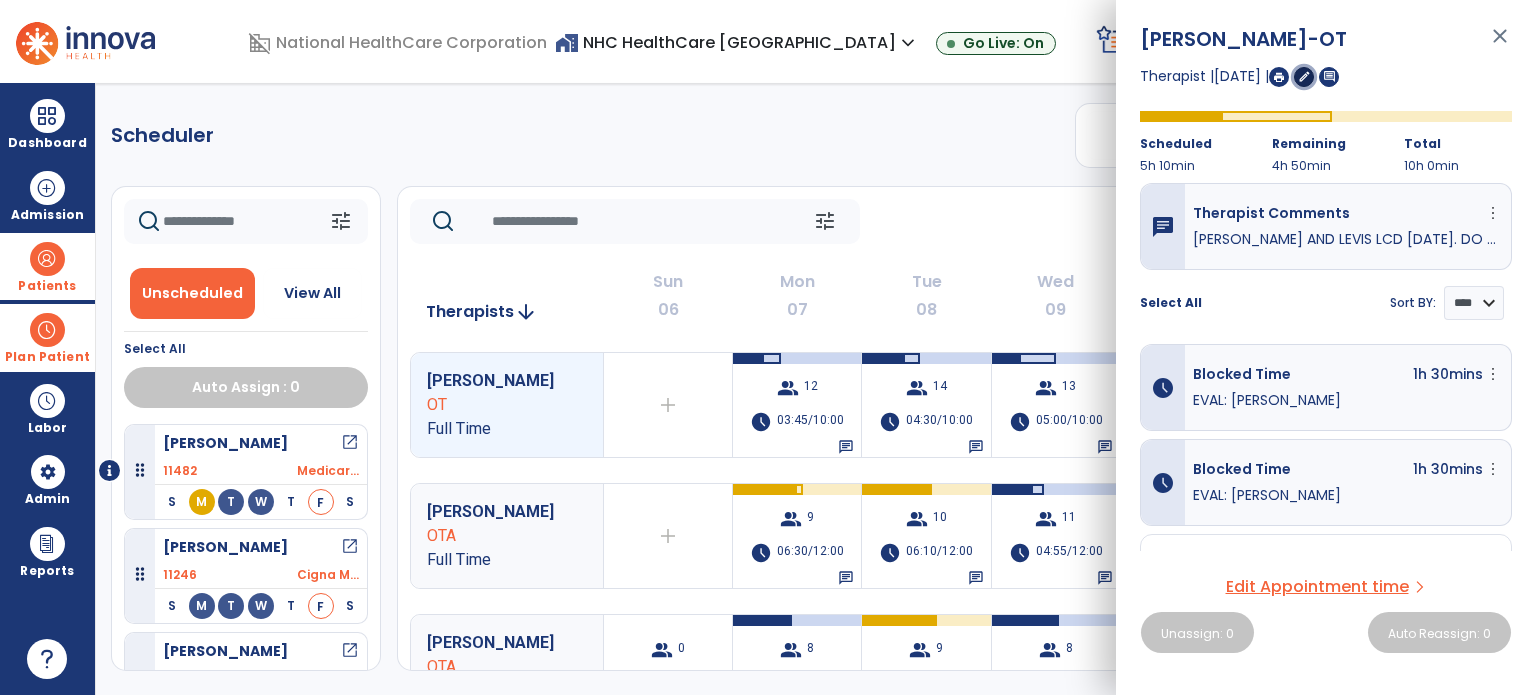 click on "edit" at bounding box center (1304, 76) 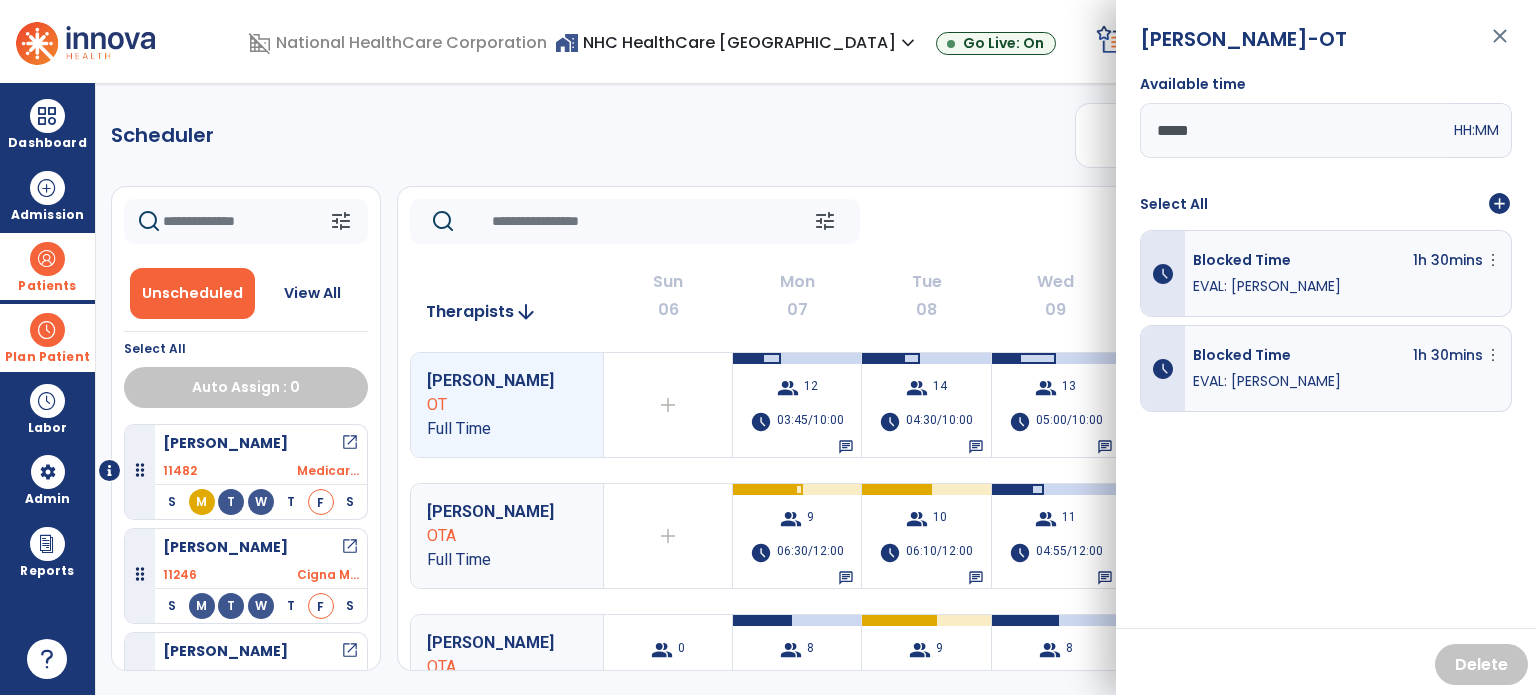 click on "add_circle" at bounding box center [1499, 204] 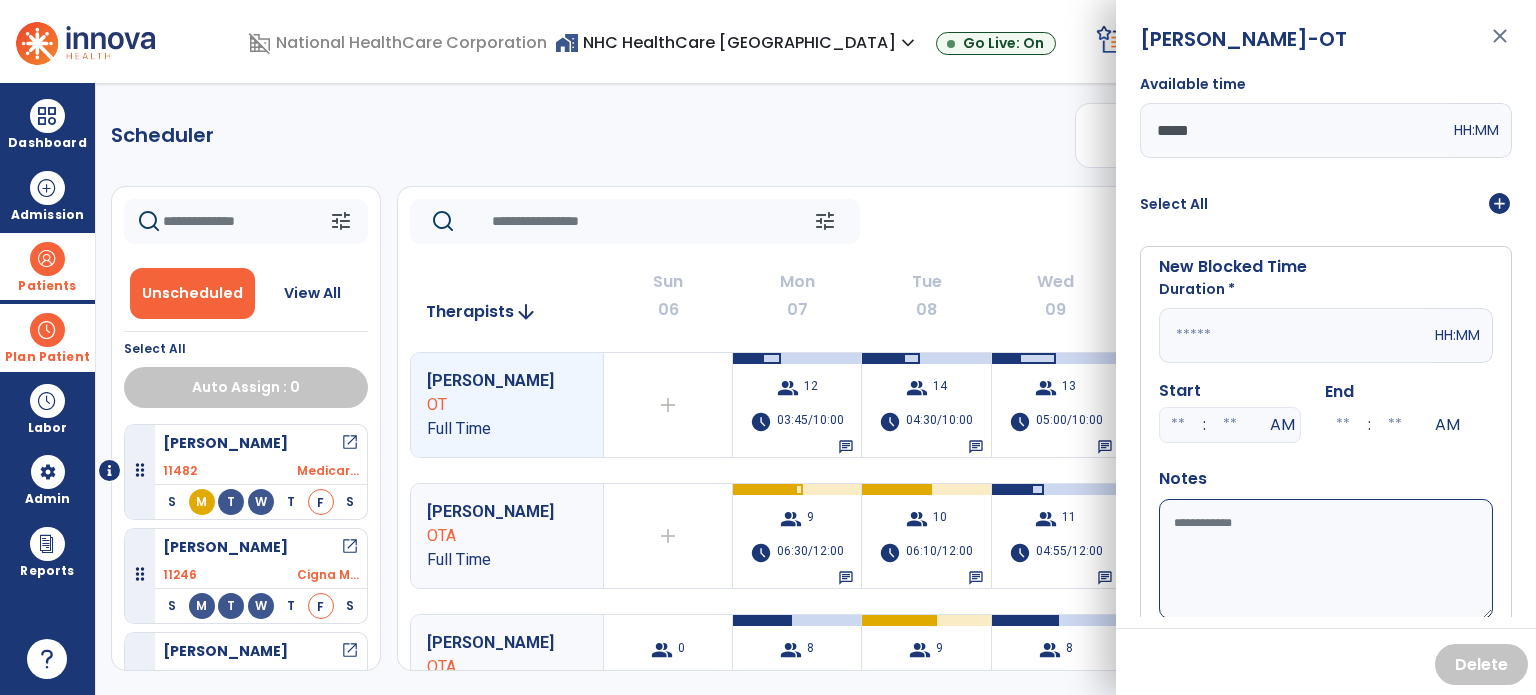 click at bounding box center [1295, 335] 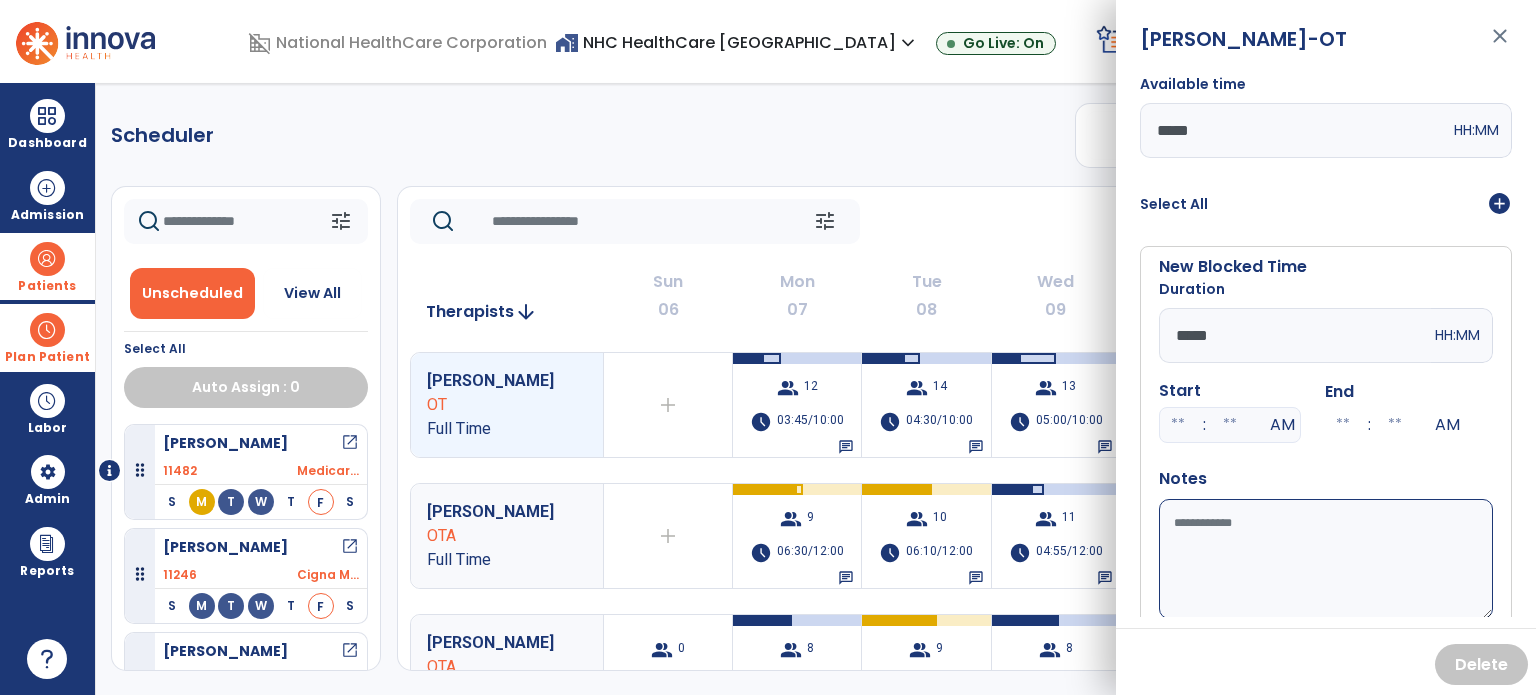 type on "*****" 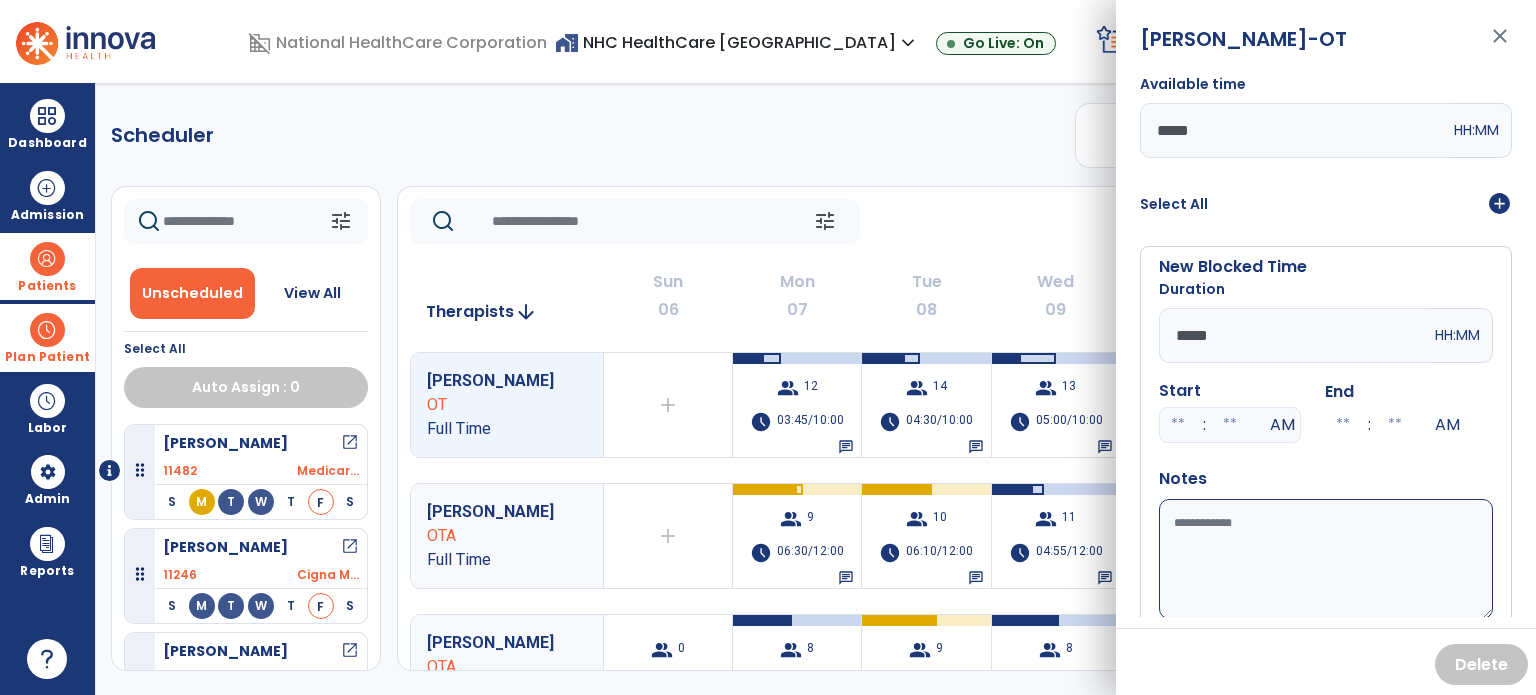 click on "Available time" at bounding box center [1326, 559] 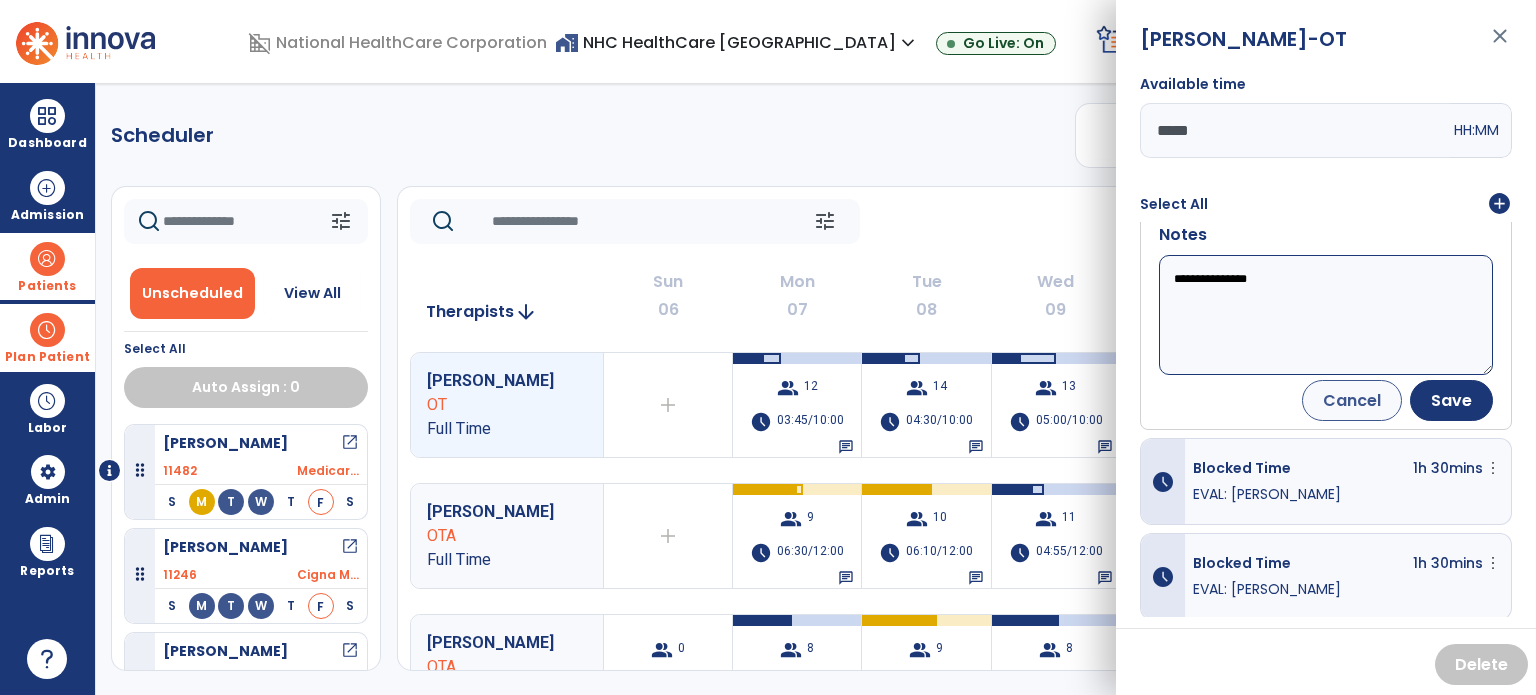scroll, scrollTop: 244, scrollLeft: 0, axis: vertical 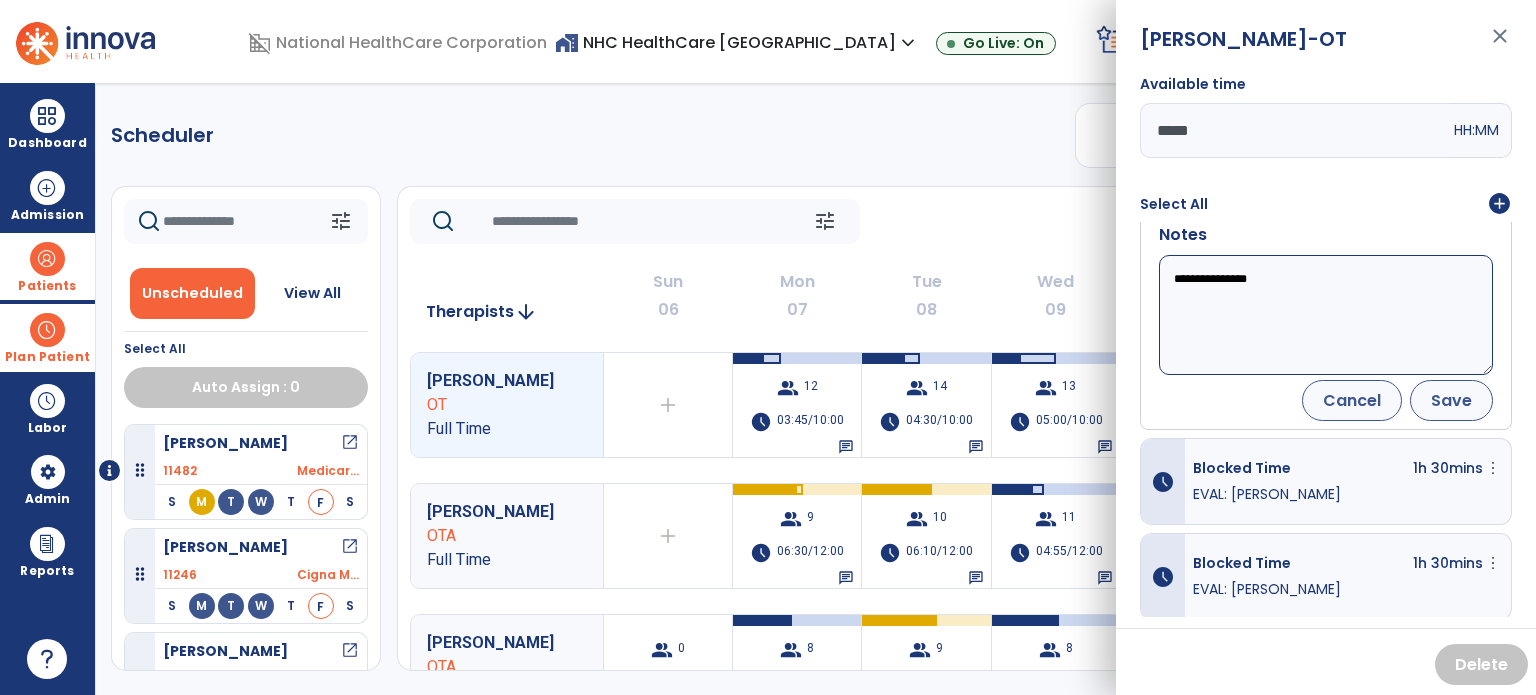 type on "**********" 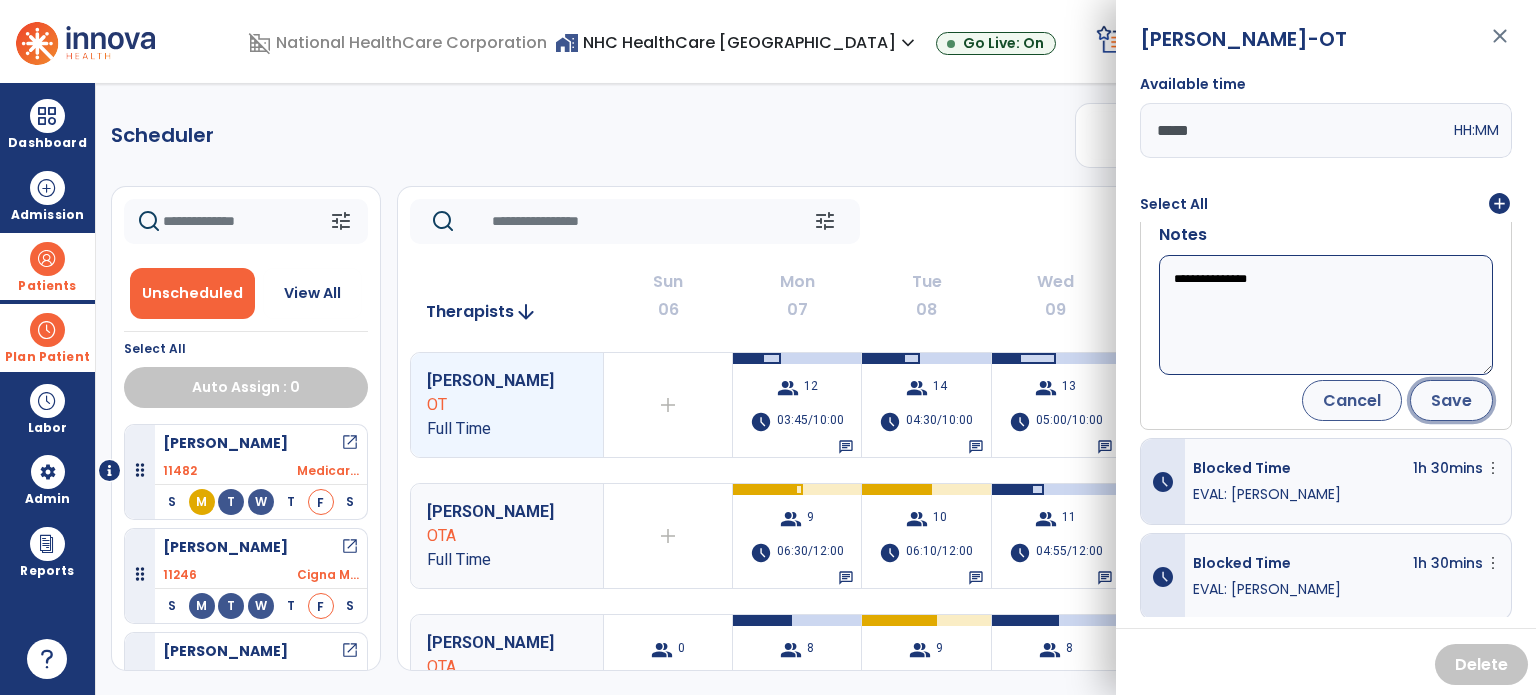 click on "Save" at bounding box center [1451, 400] 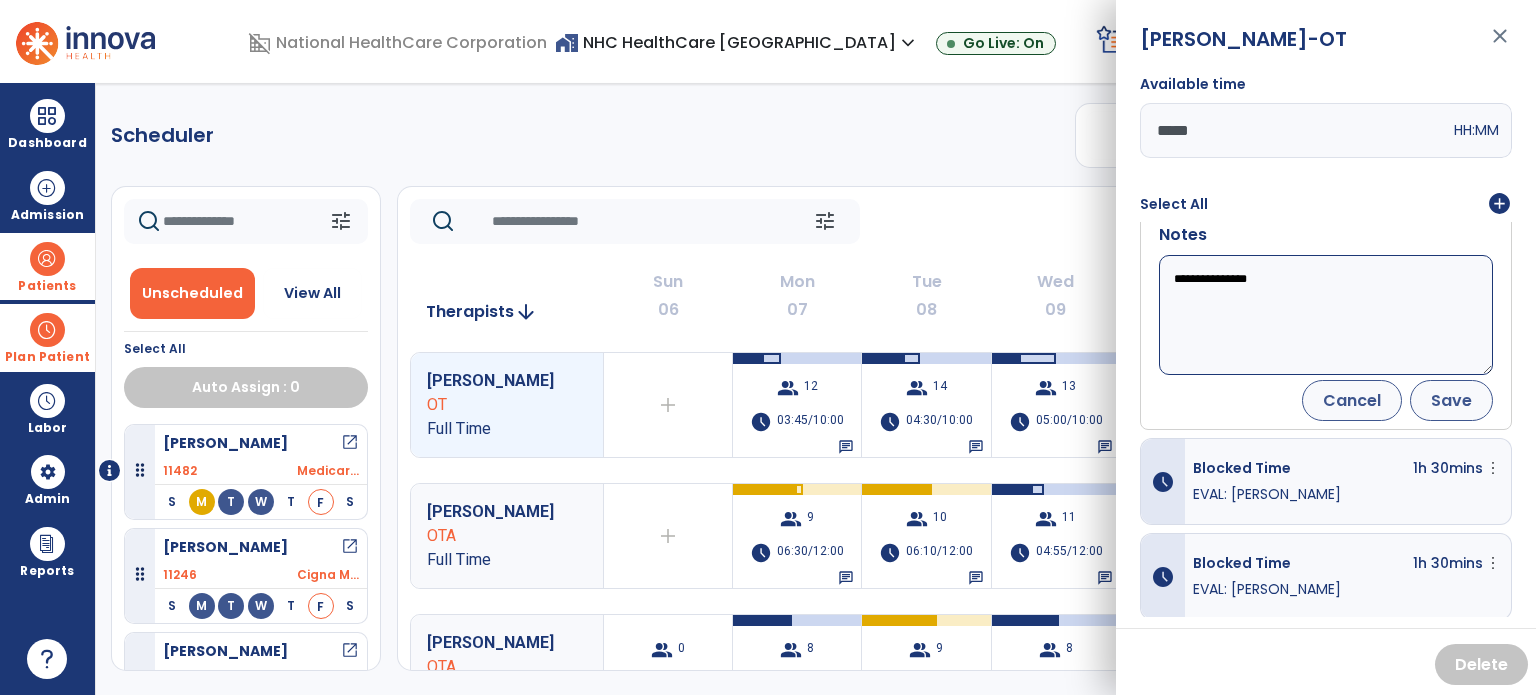 scroll, scrollTop: 0, scrollLeft: 0, axis: both 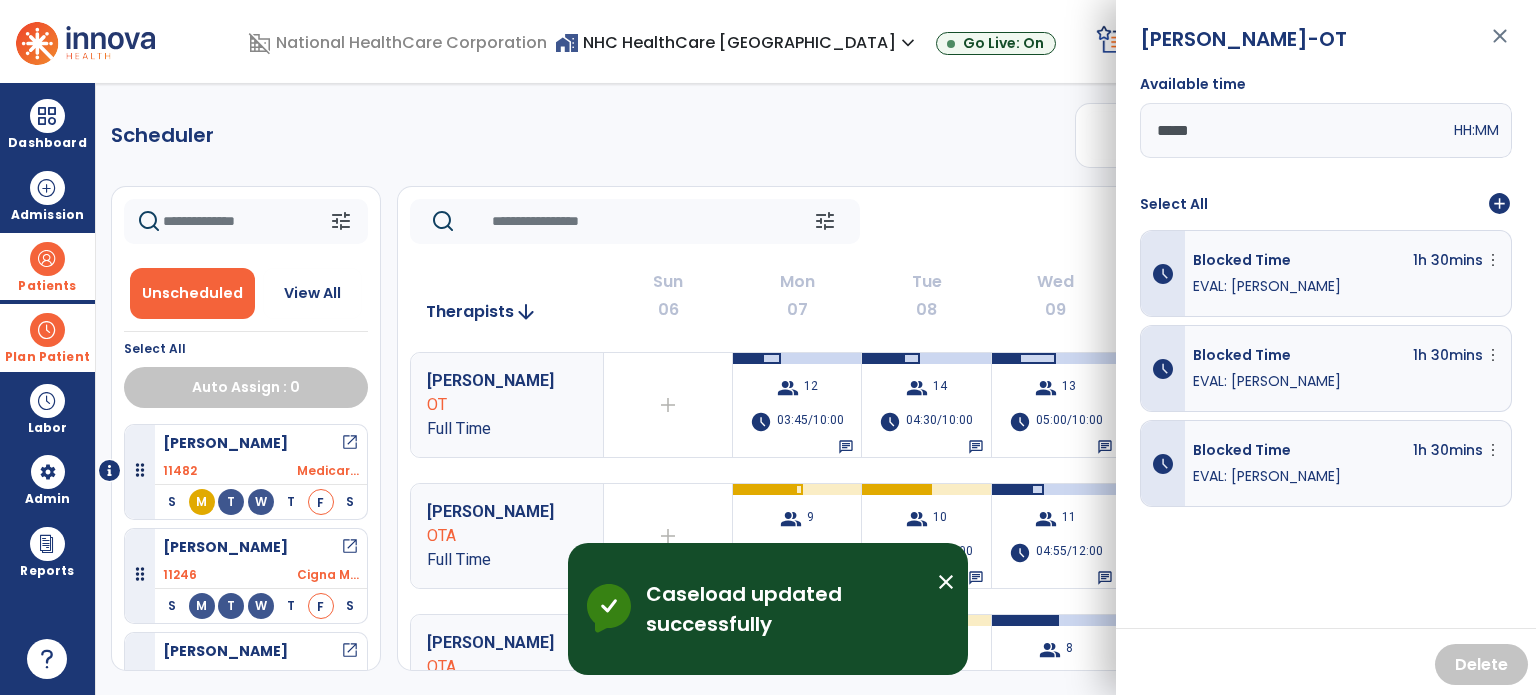 click on "close" at bounding box center (1500, 45) 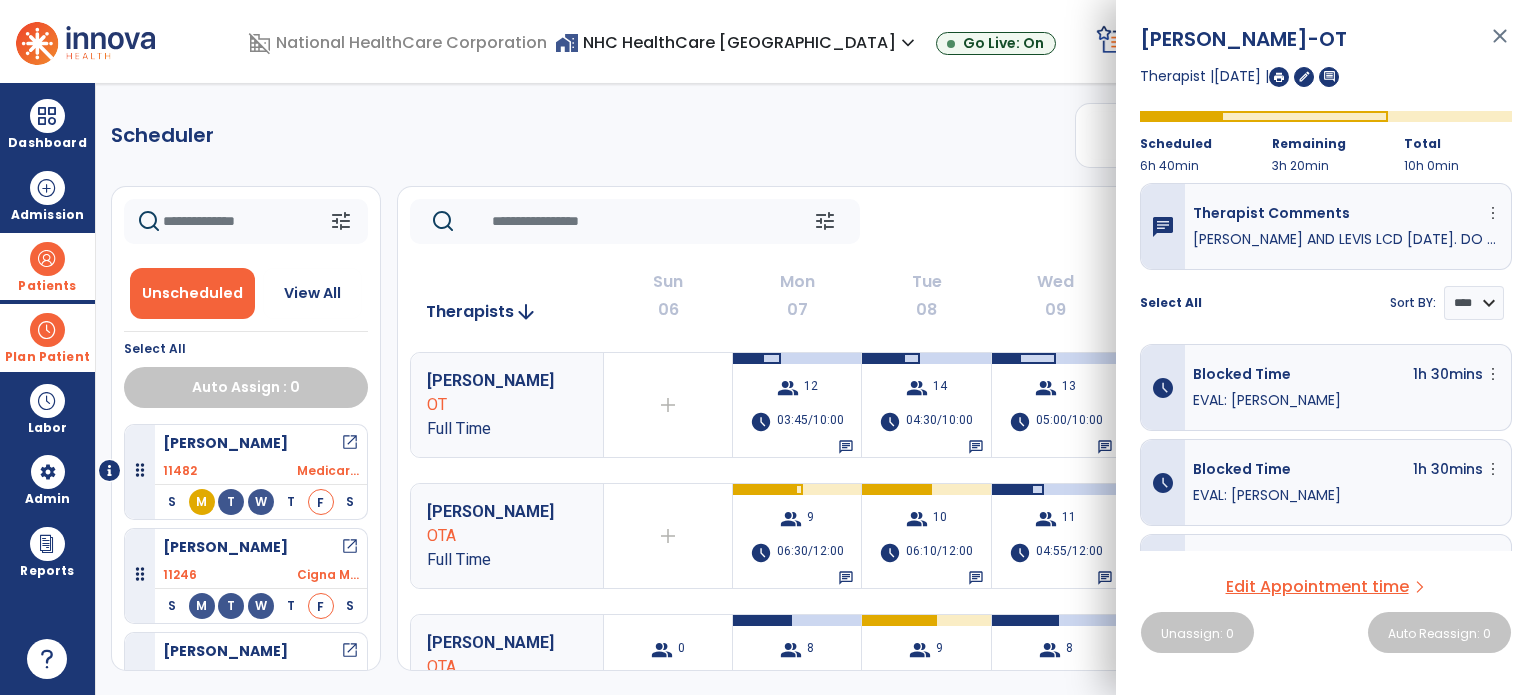click on "tune   [DATE]  chevron_left [DATE] - [DATE]  *********  calendar_today  chevron_right" 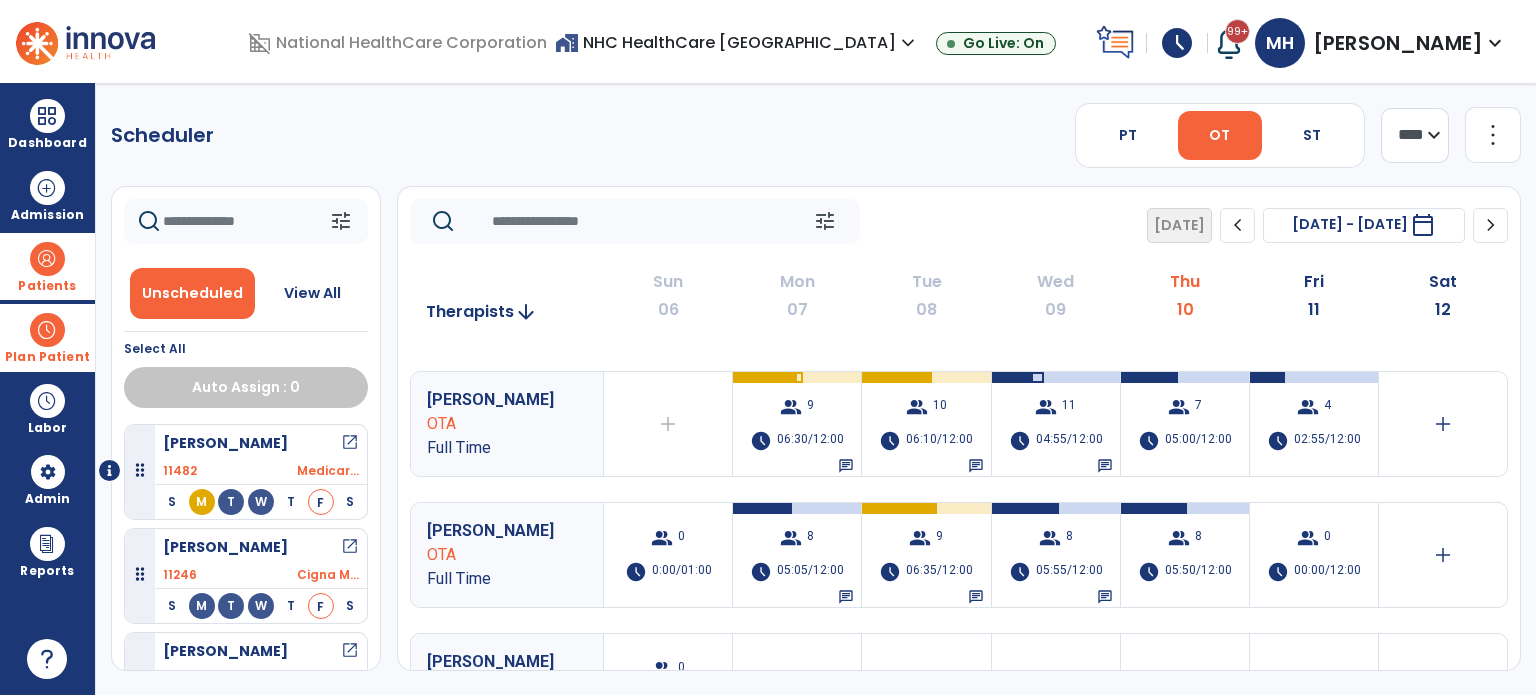 scroll, scrollTop: 0, scrollLeft: 0, axis: both 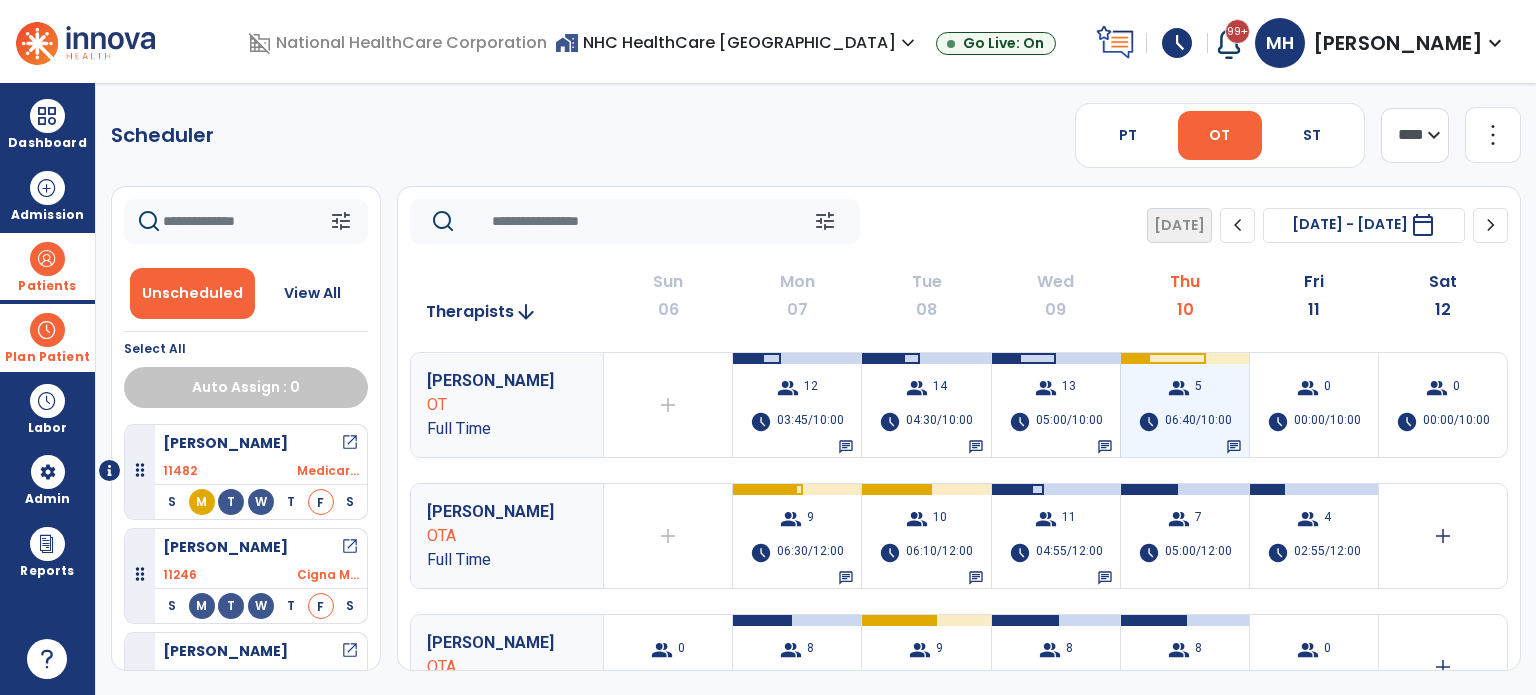 click on "group  5  schedule  06:40/10:00   chat" at bounding box center (1185, 405) 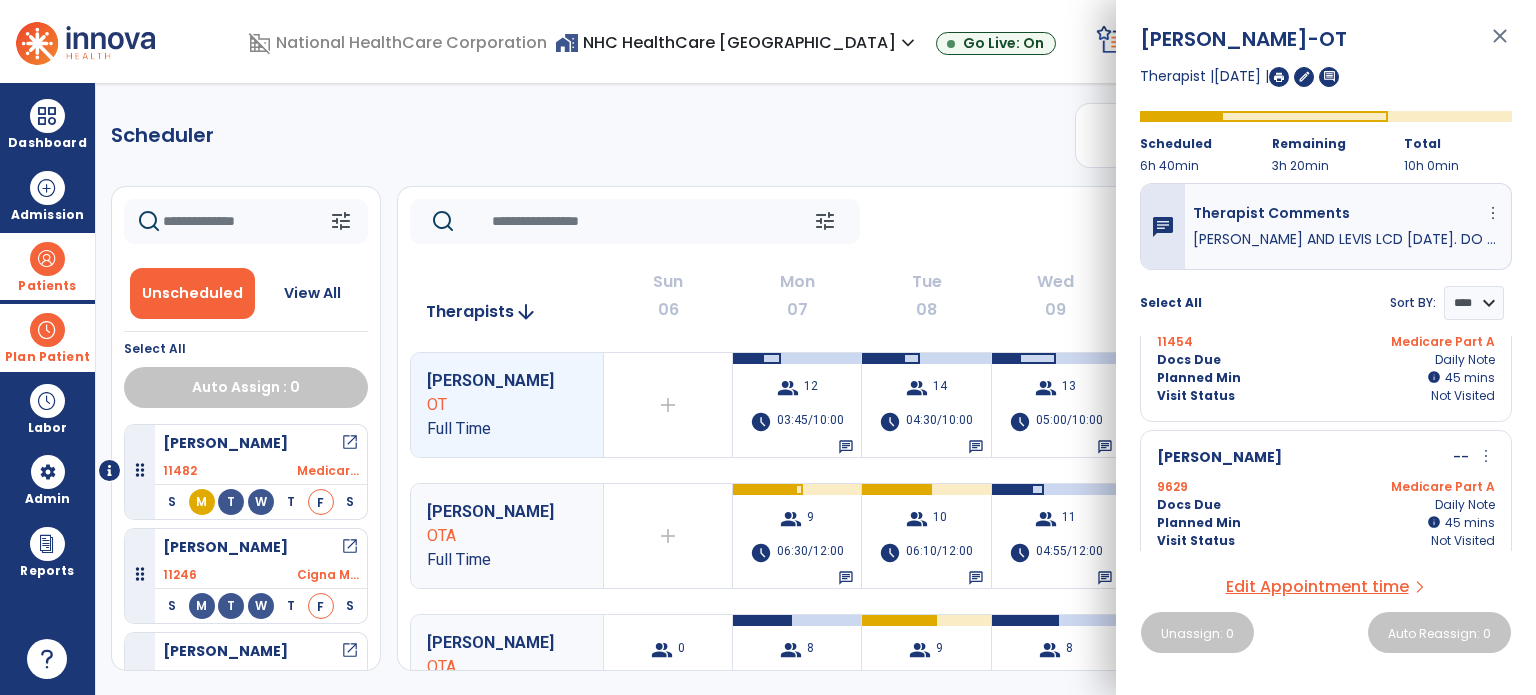 scroll, scrollTop: 372, scrollLeft: 0, axis: vertical 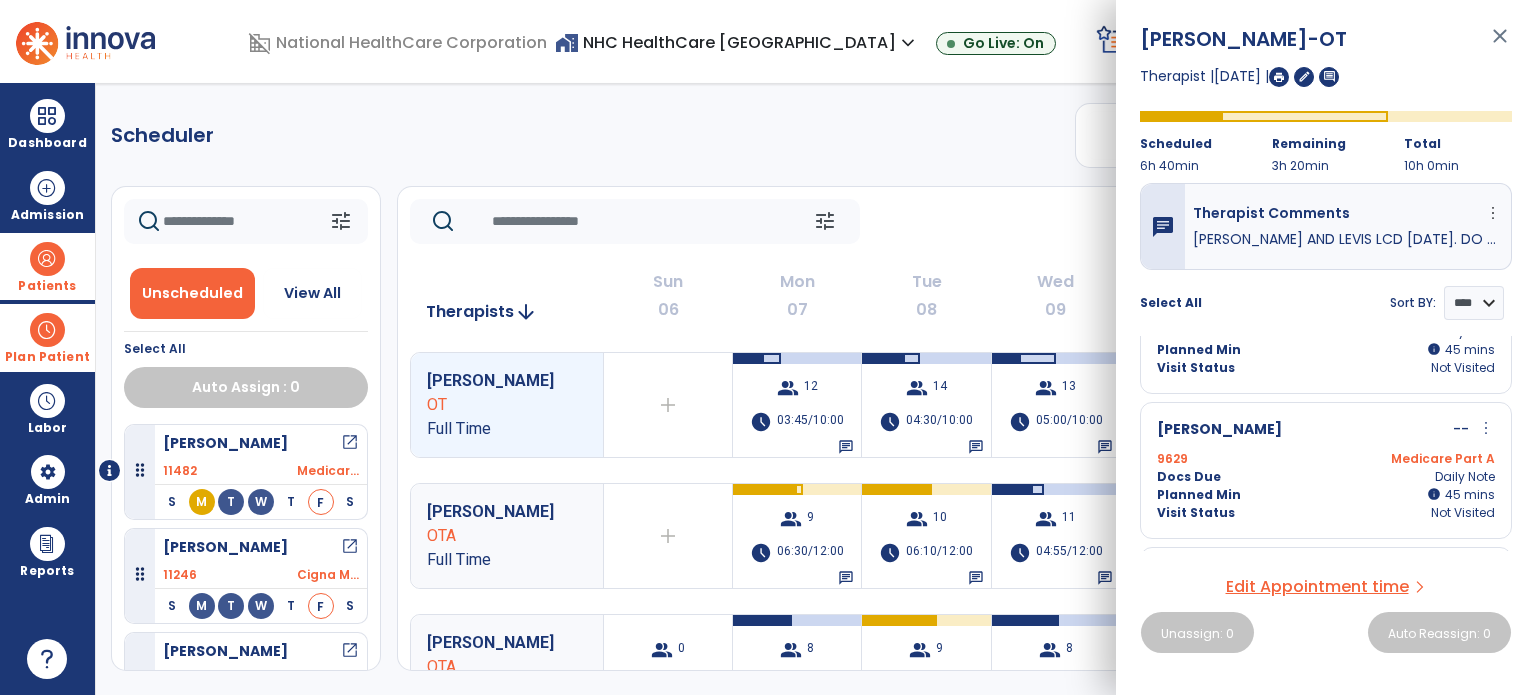 click on "Medicare Part A" at bounding box center (1410, 459) 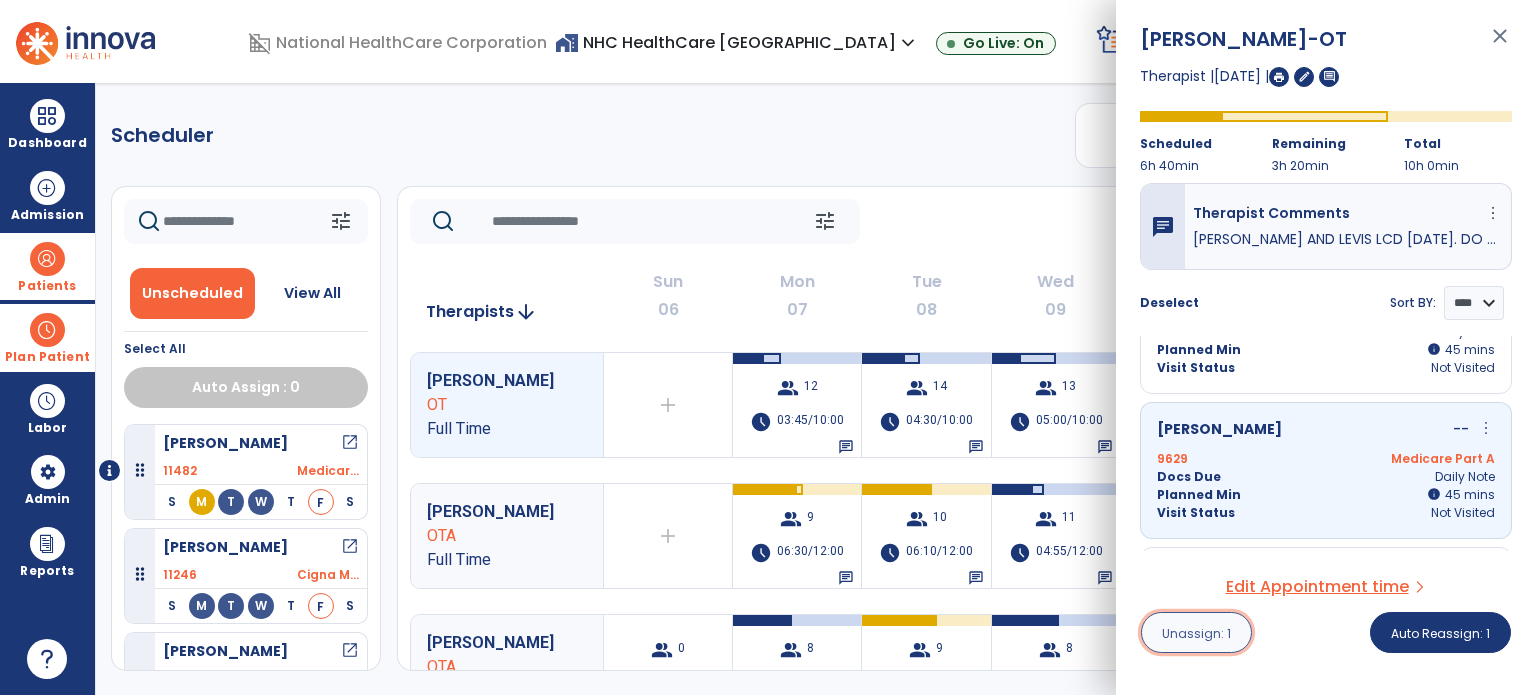 click on "Unassign: 1" at bounding box center [1196, 633] 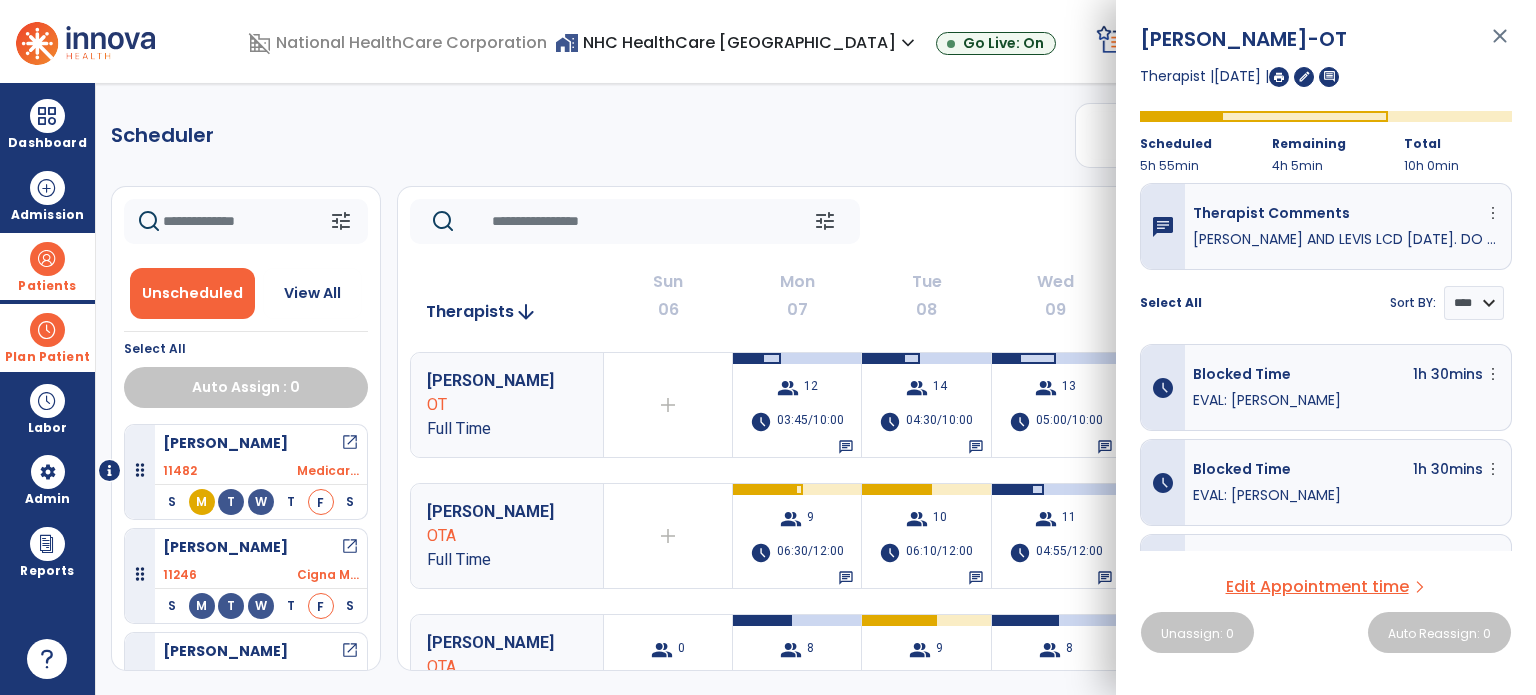 click on "tune   [DATE]  chevron_left [DATE] - [DATE]  *********  calendar_today  chevron_right" 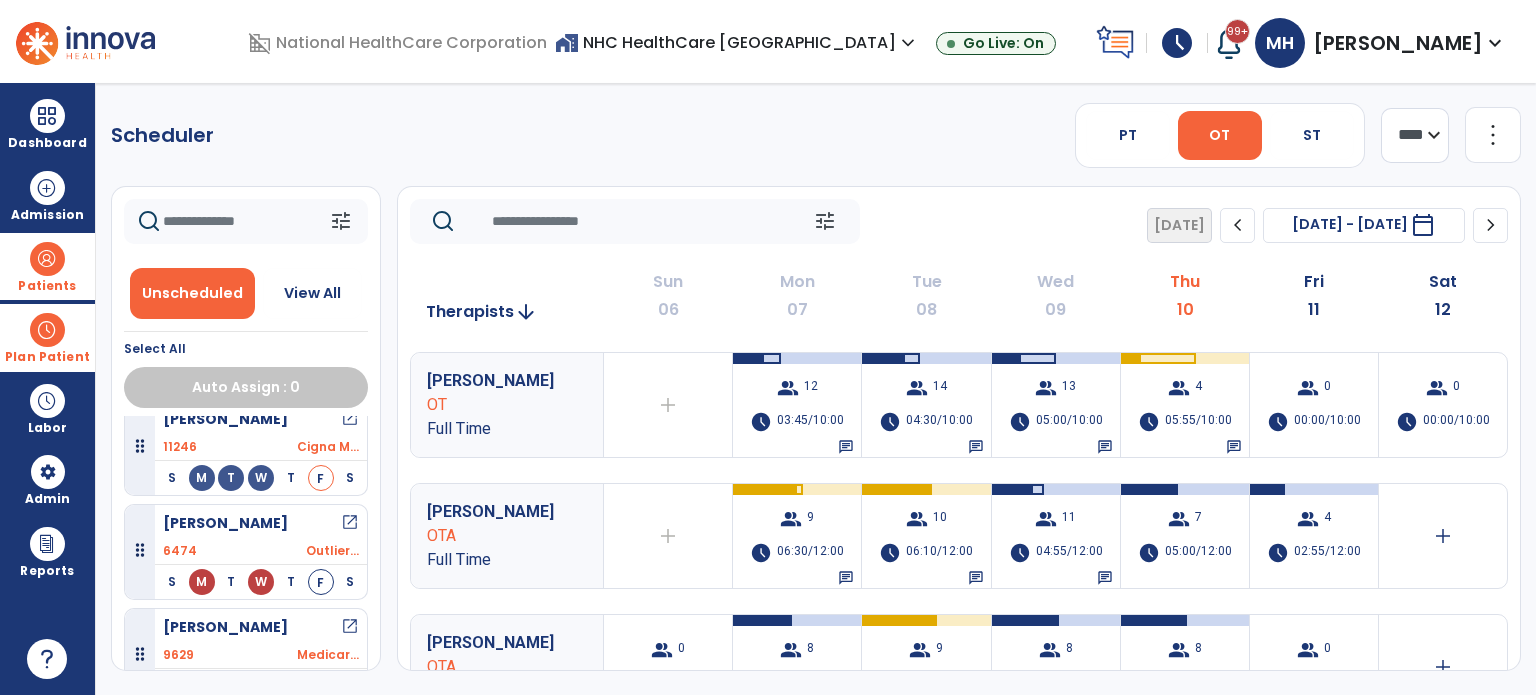 scroll, scrollTop: 149, scrollLeft: 0, axis: vertical 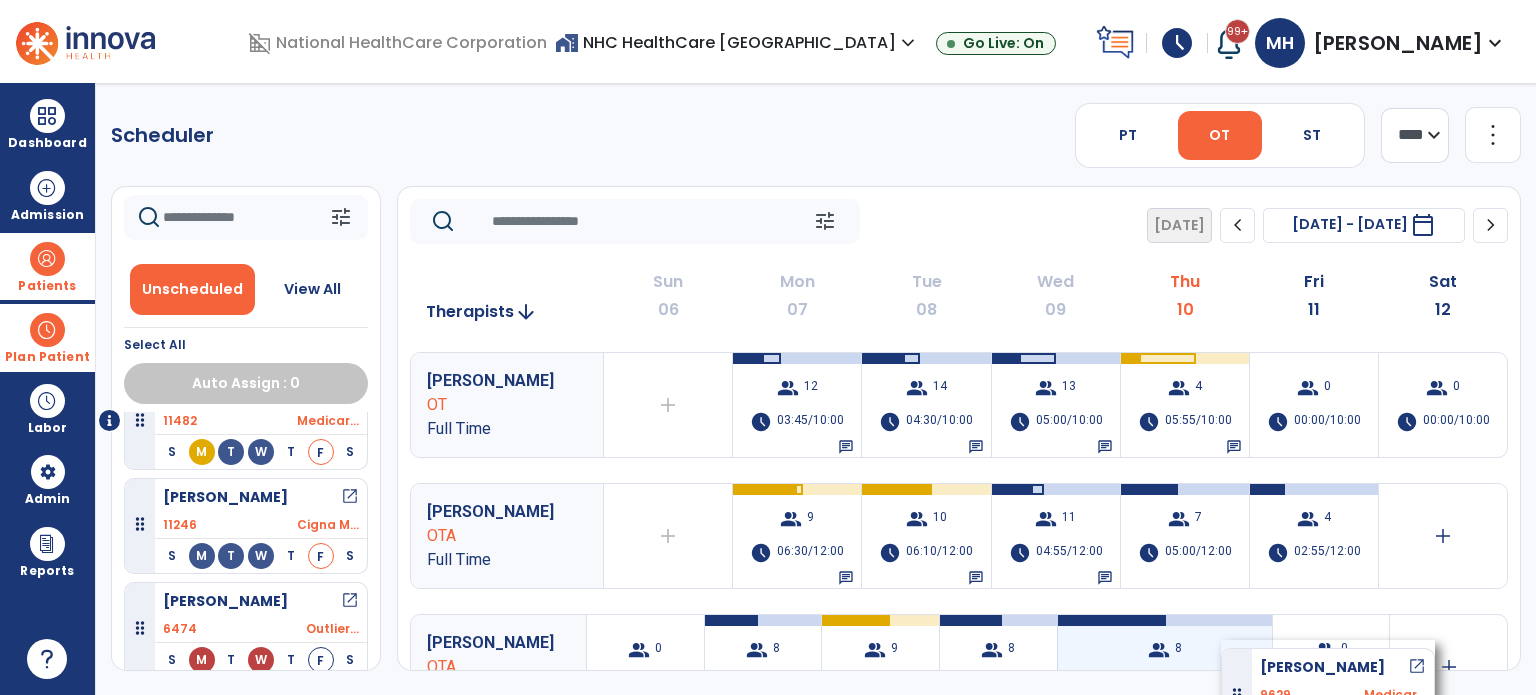 drag, startPoint x: 138, startPoint y: 627, endPoint x: 1221, endPoint y: 640, distance: 1083.078 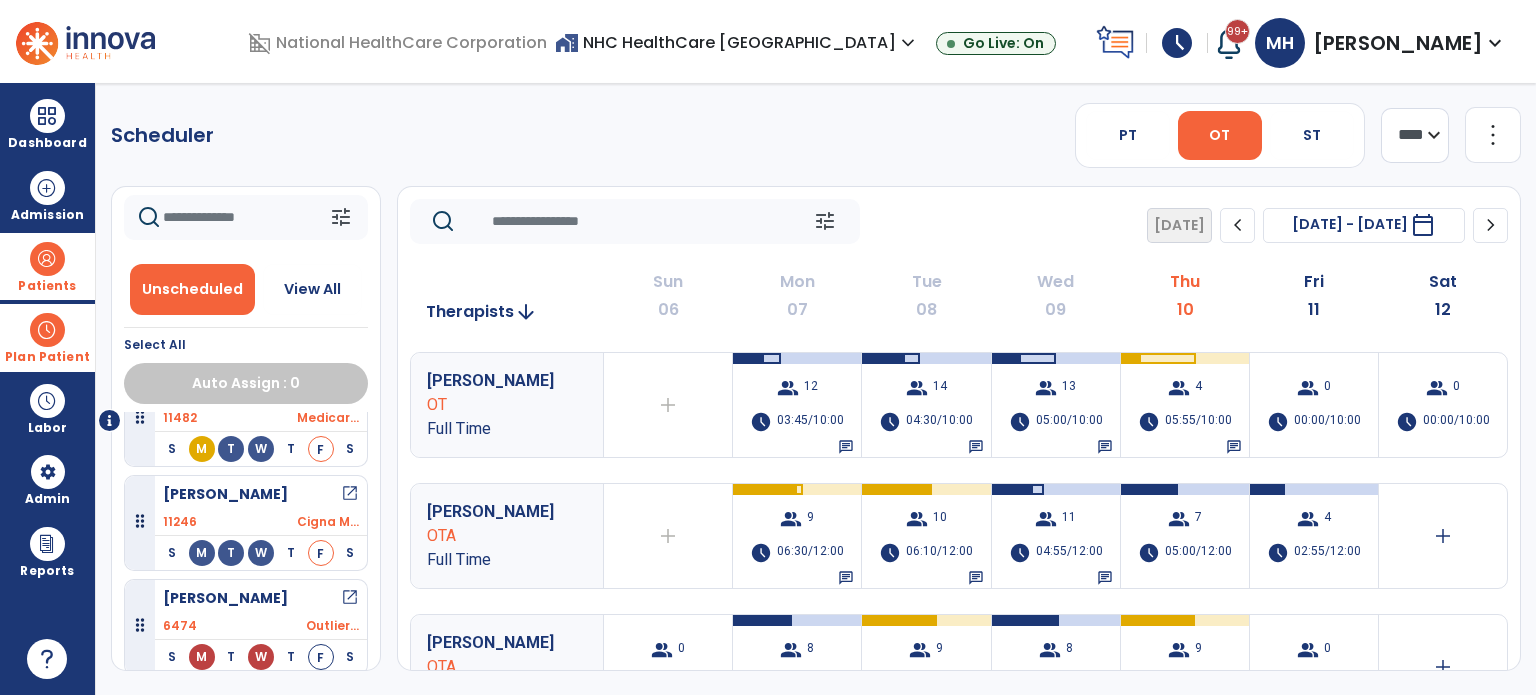 scroll, scrollTop: 46, scrollLeft: 0, axis: vertical 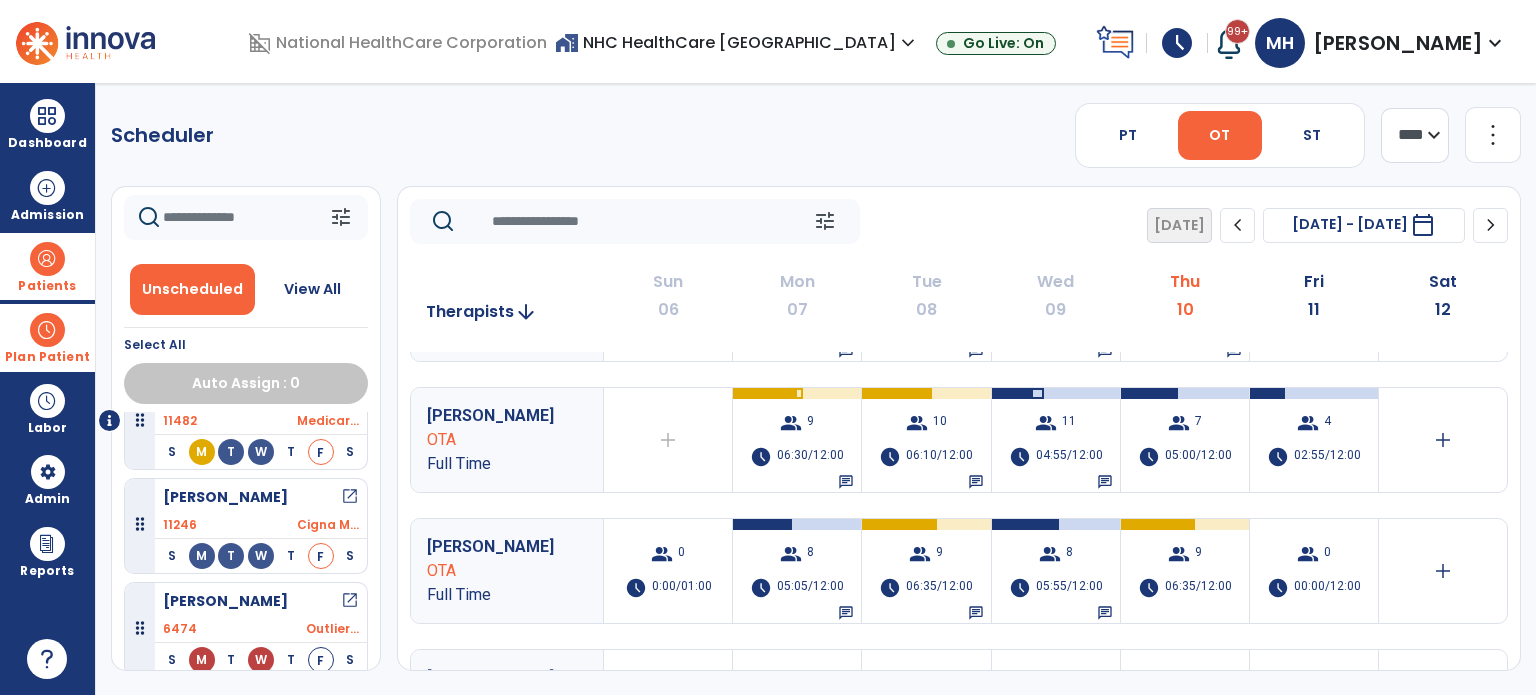 click on "group  4  schedule  02:55/12:00" at bounding box center [1314, 440] 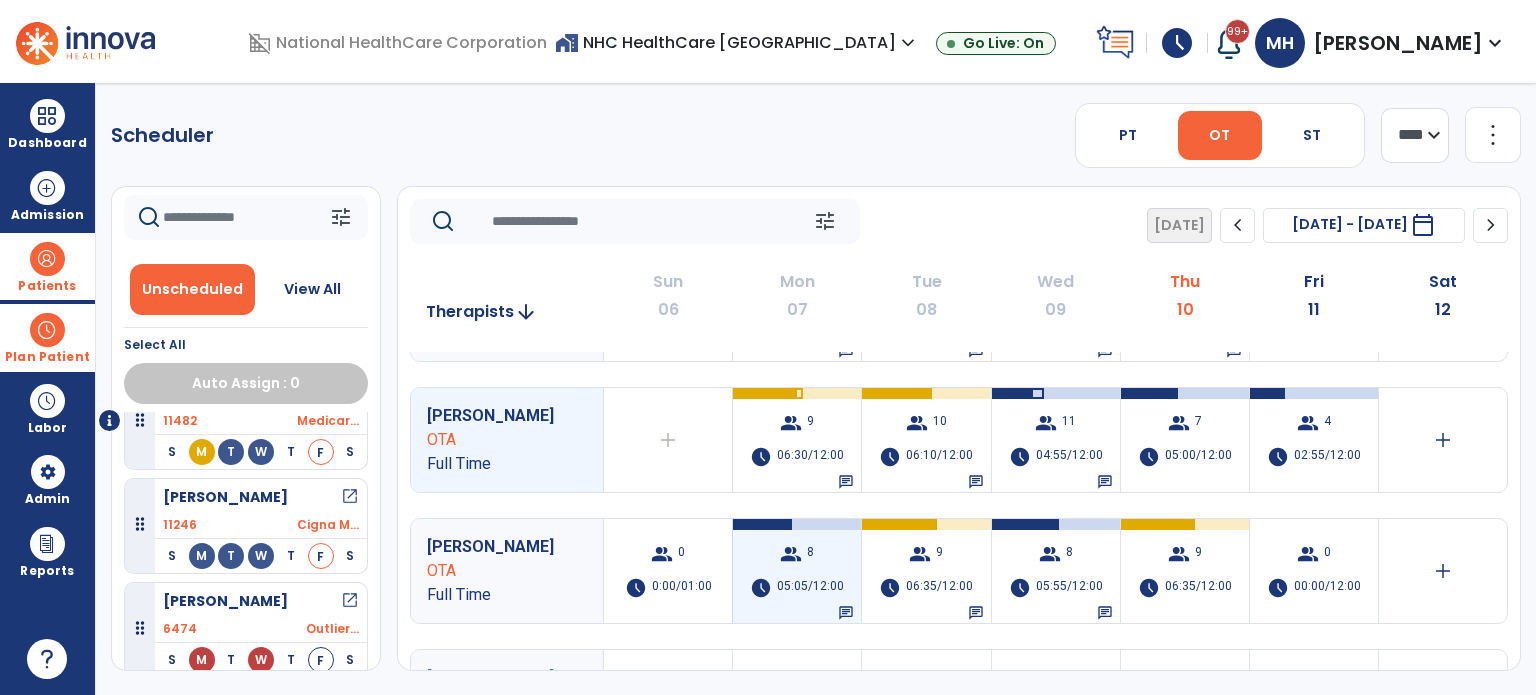 scroll, scrollTop: 0, scrollLeft: 0, axis: both 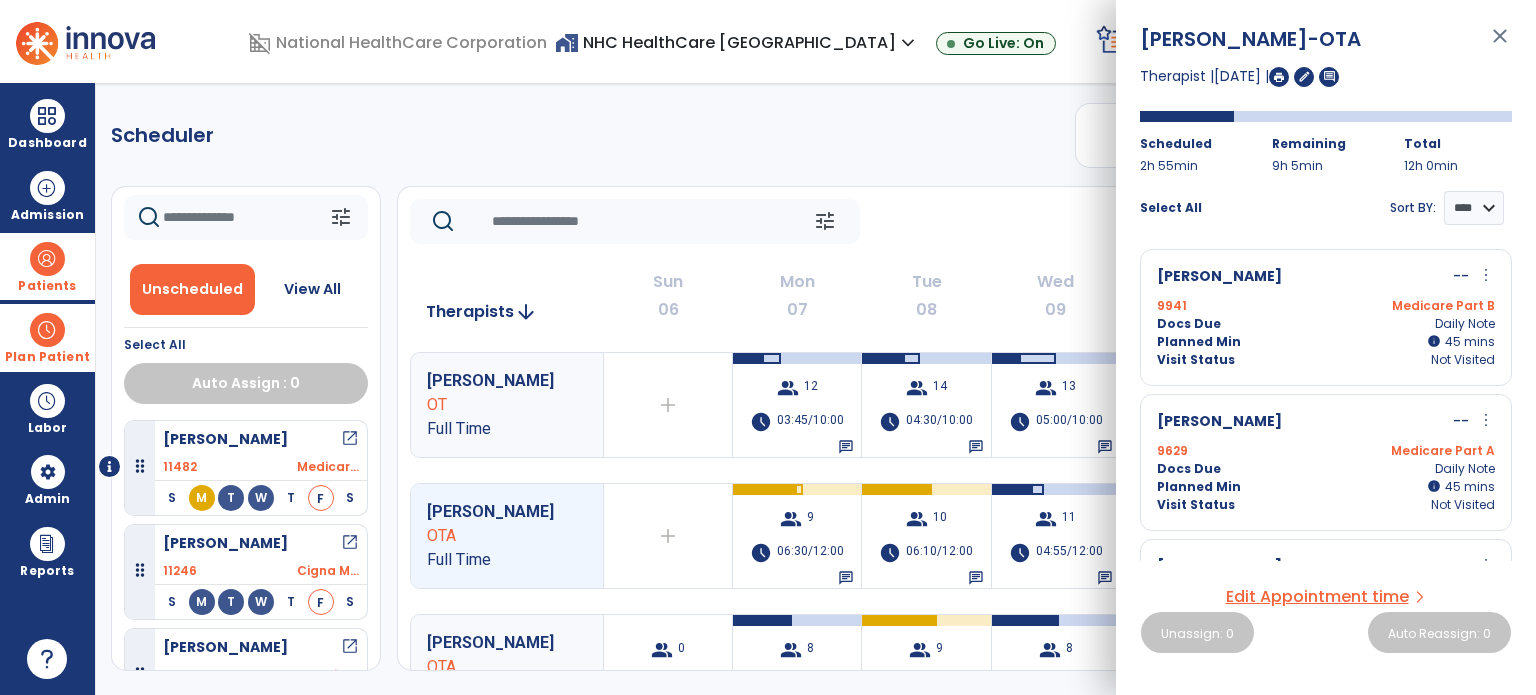 click on "tune   [DATE]  chevron_left [DATE] - [DATE]  *********  calendar_today  chevron_right" 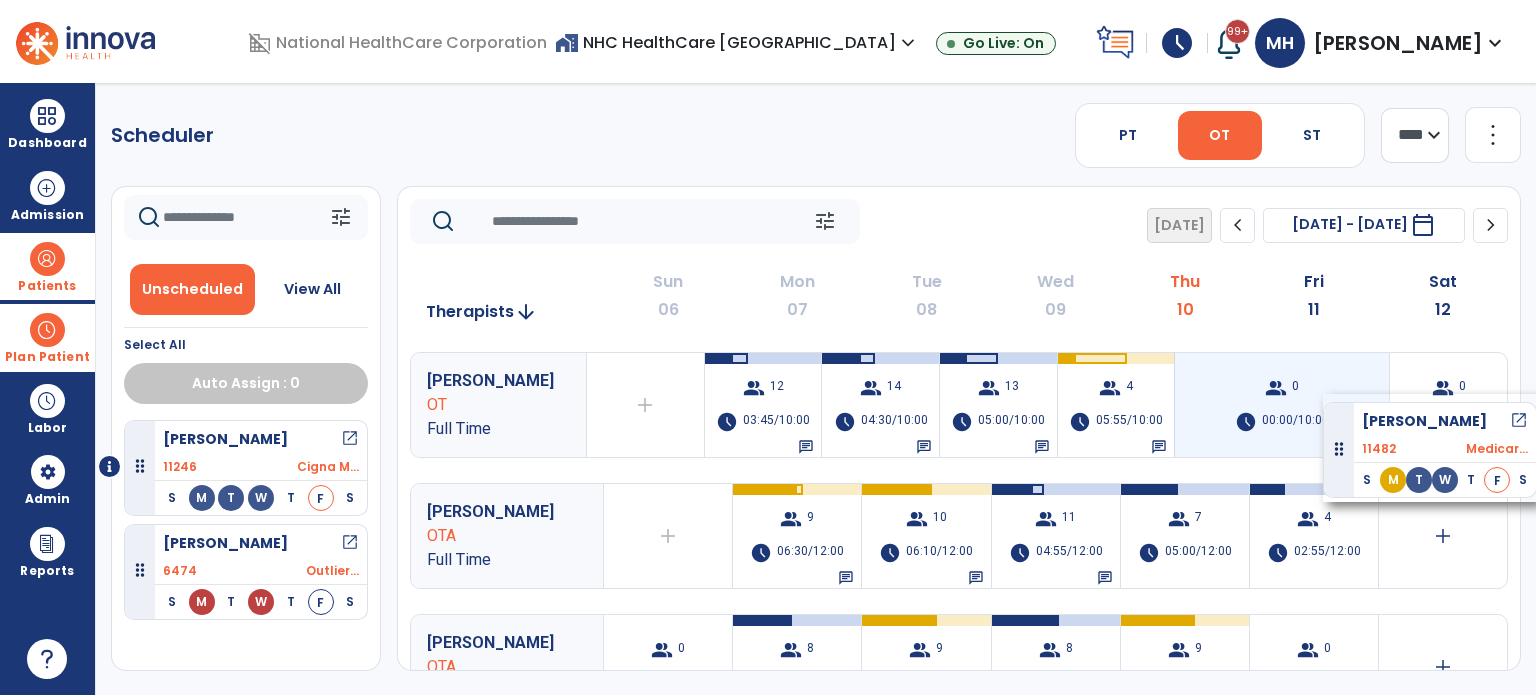drag, startPoint x: 143, startPoint y: 469, endPoint x: 1325, endPoint y: 394, distance: 1184.3771 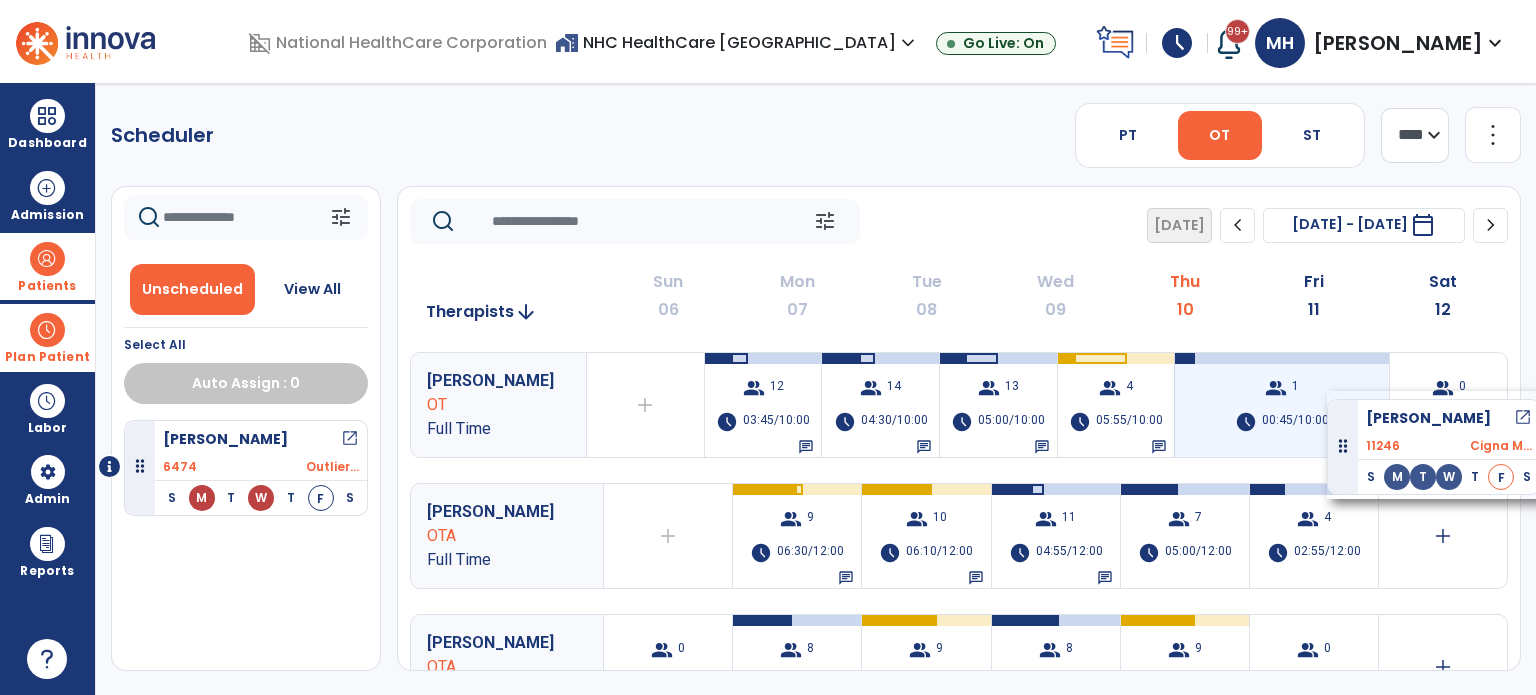 drag, startPoint x: 142, startPoint y: 463, endPoint x: 1328, endPoint y: 391, distance: 1188.1835 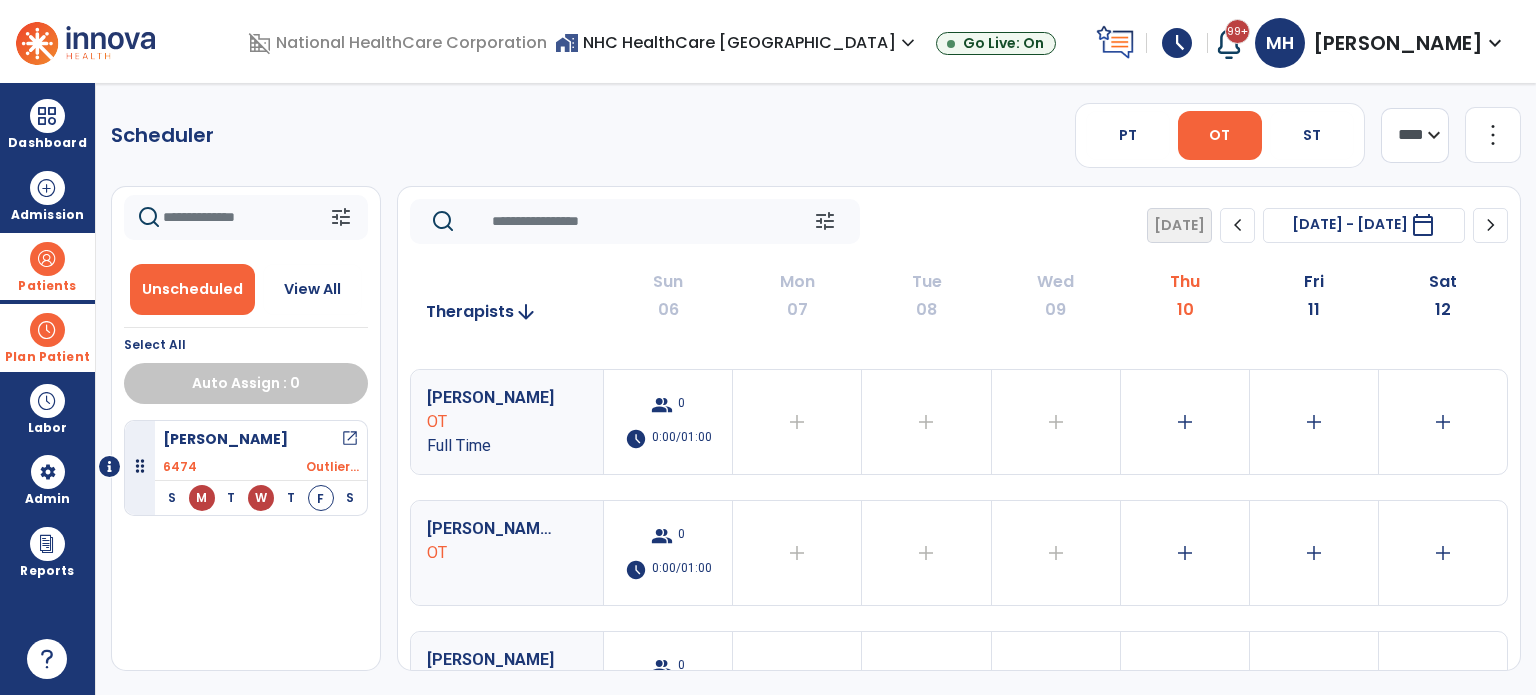 scroll, scrollTop: 0, scrollLeft: 0, axis: both 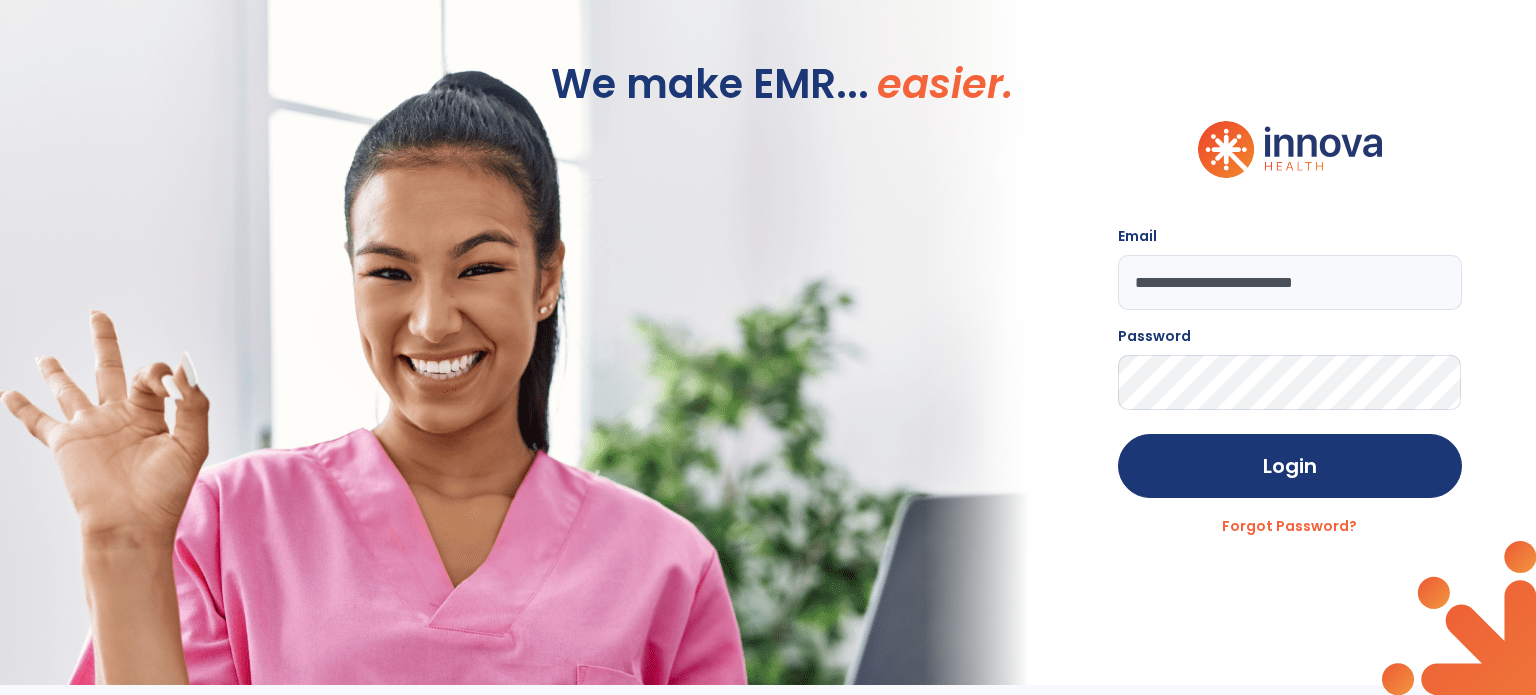 click on "We make EMR... easier." 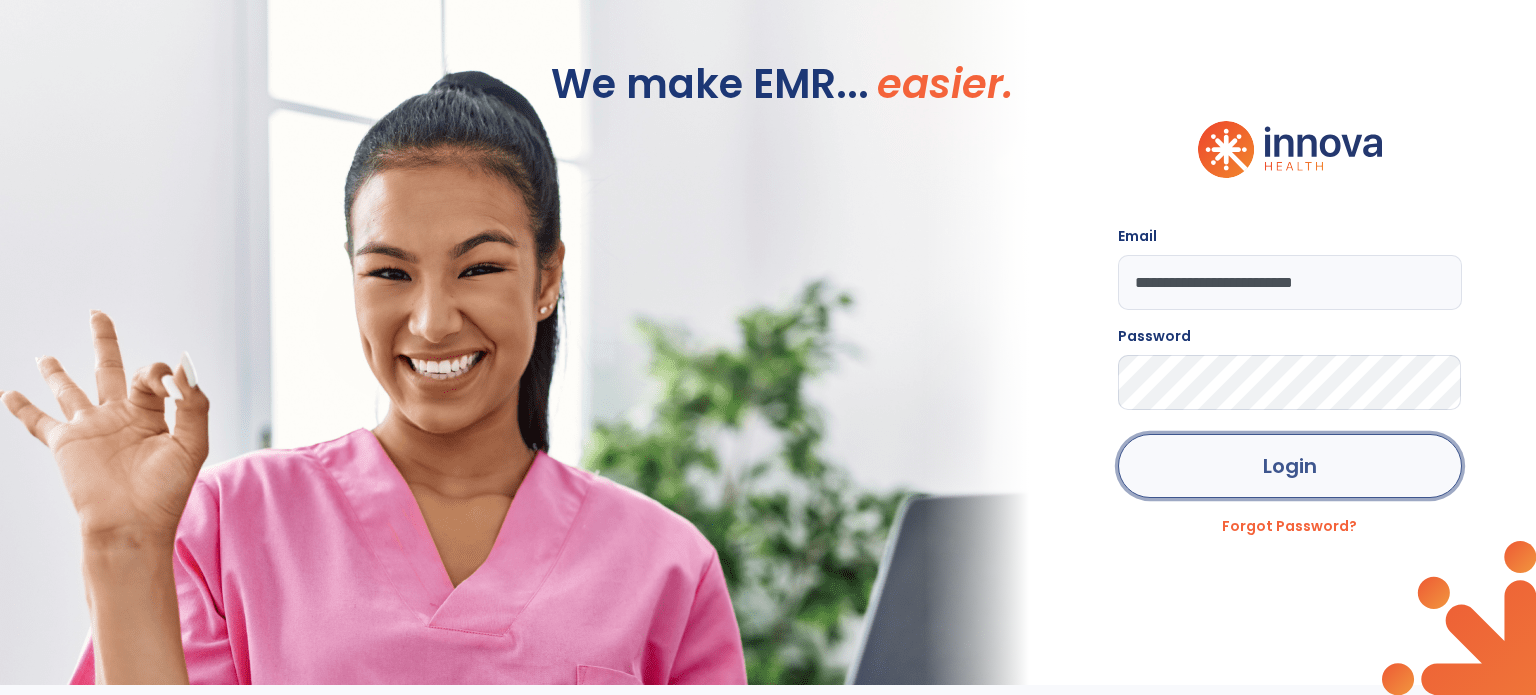 click on "Login" 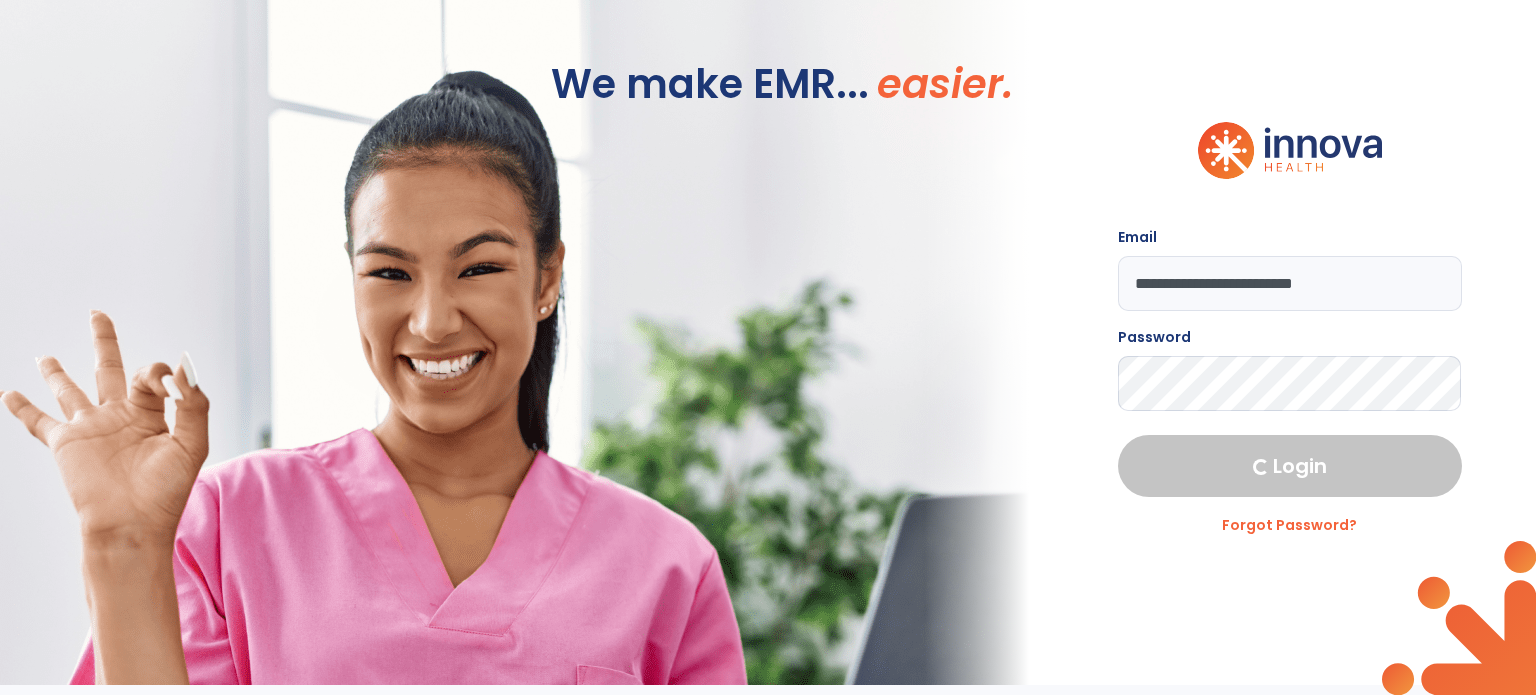 select on "***" 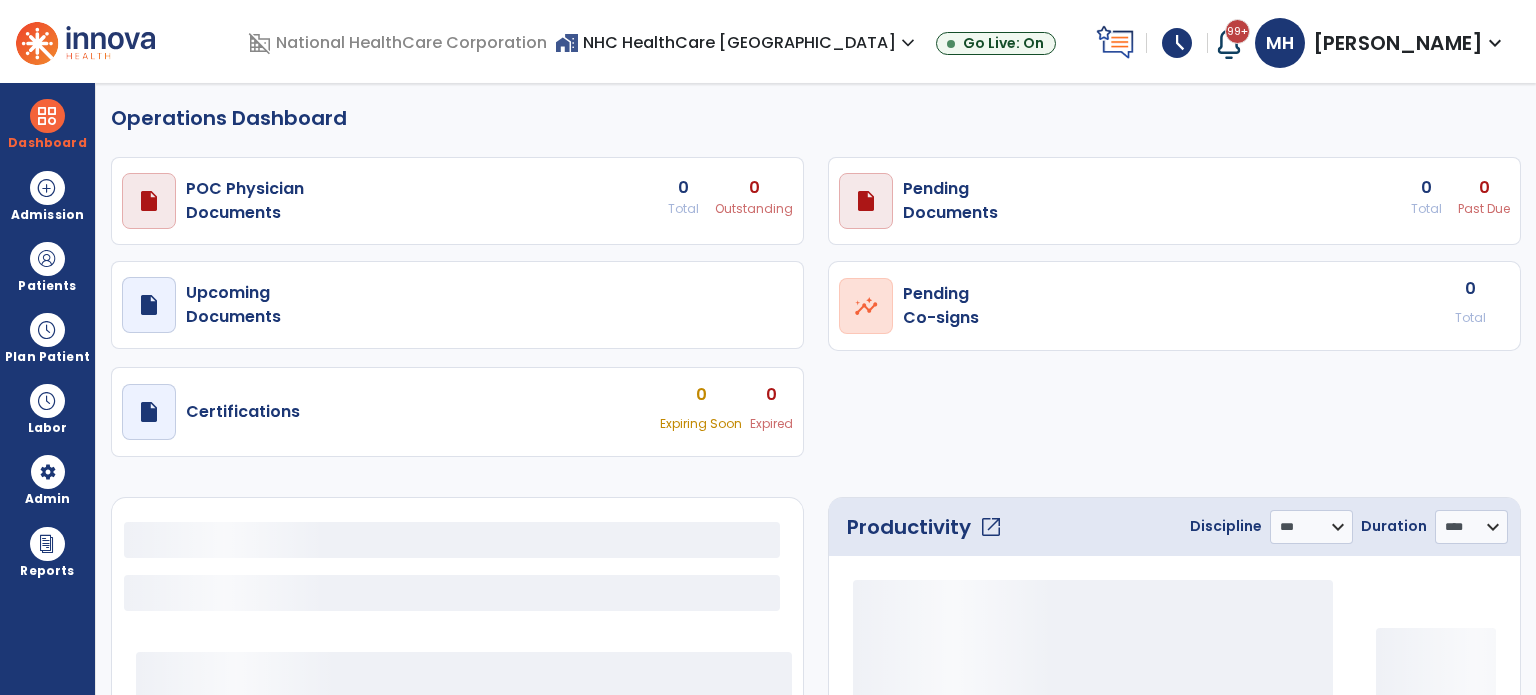 select on "***" 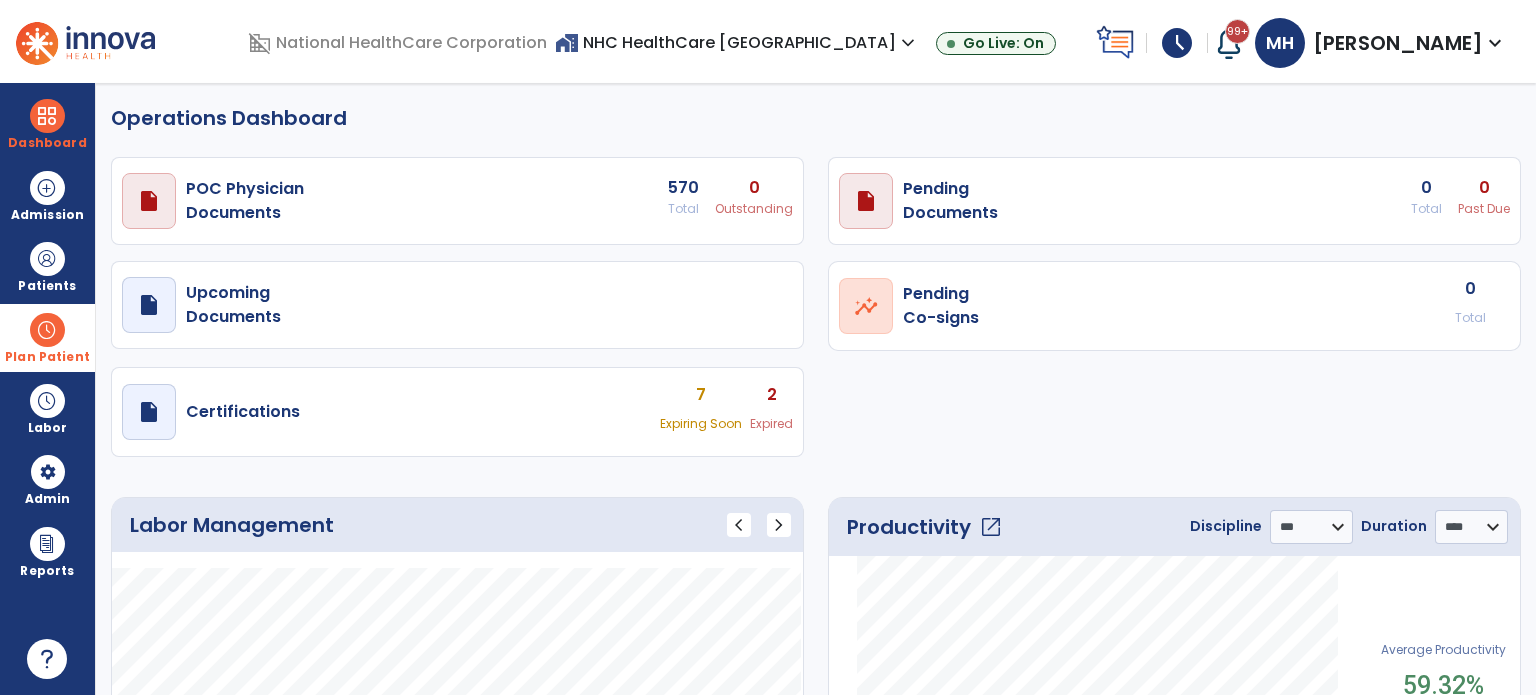 click at bounding box center (47, 330) 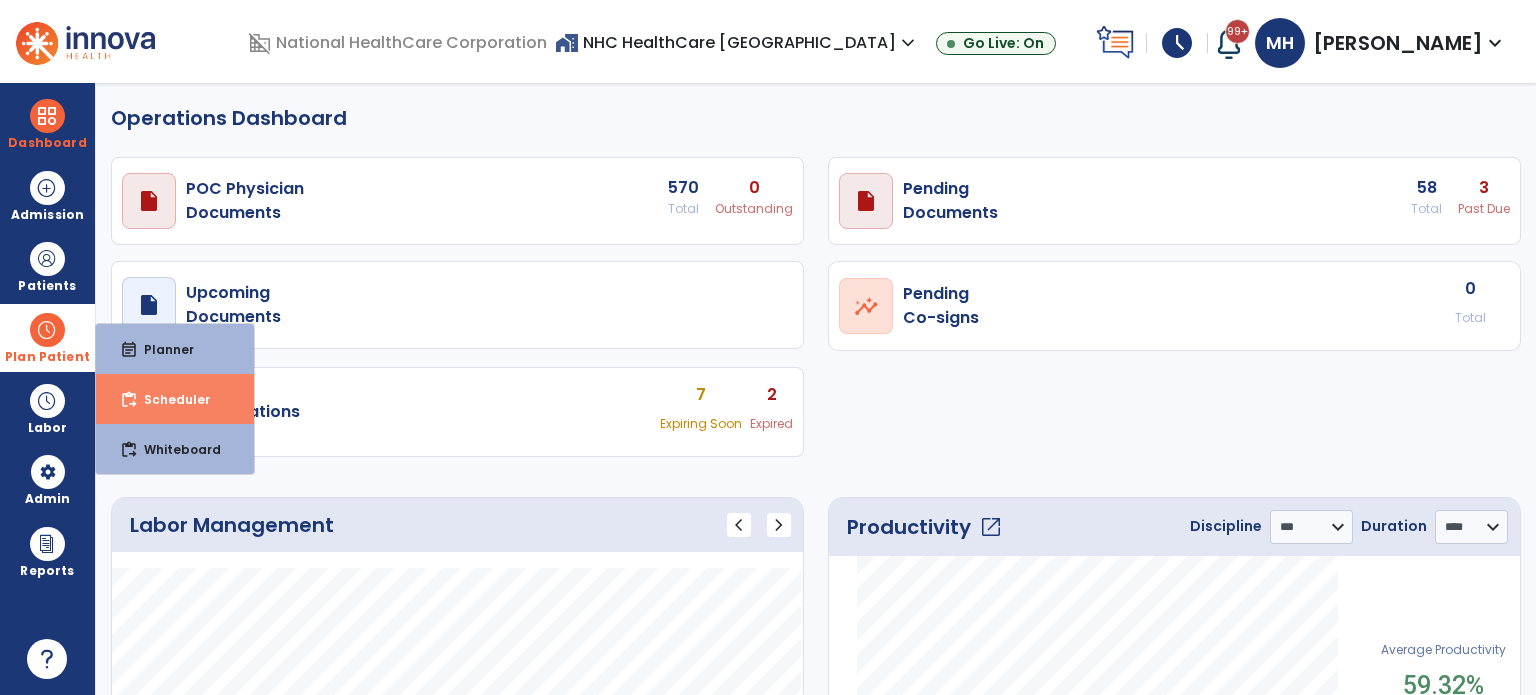 click on "content_paste_go  Scheduler" at bounding box center [175, 399] 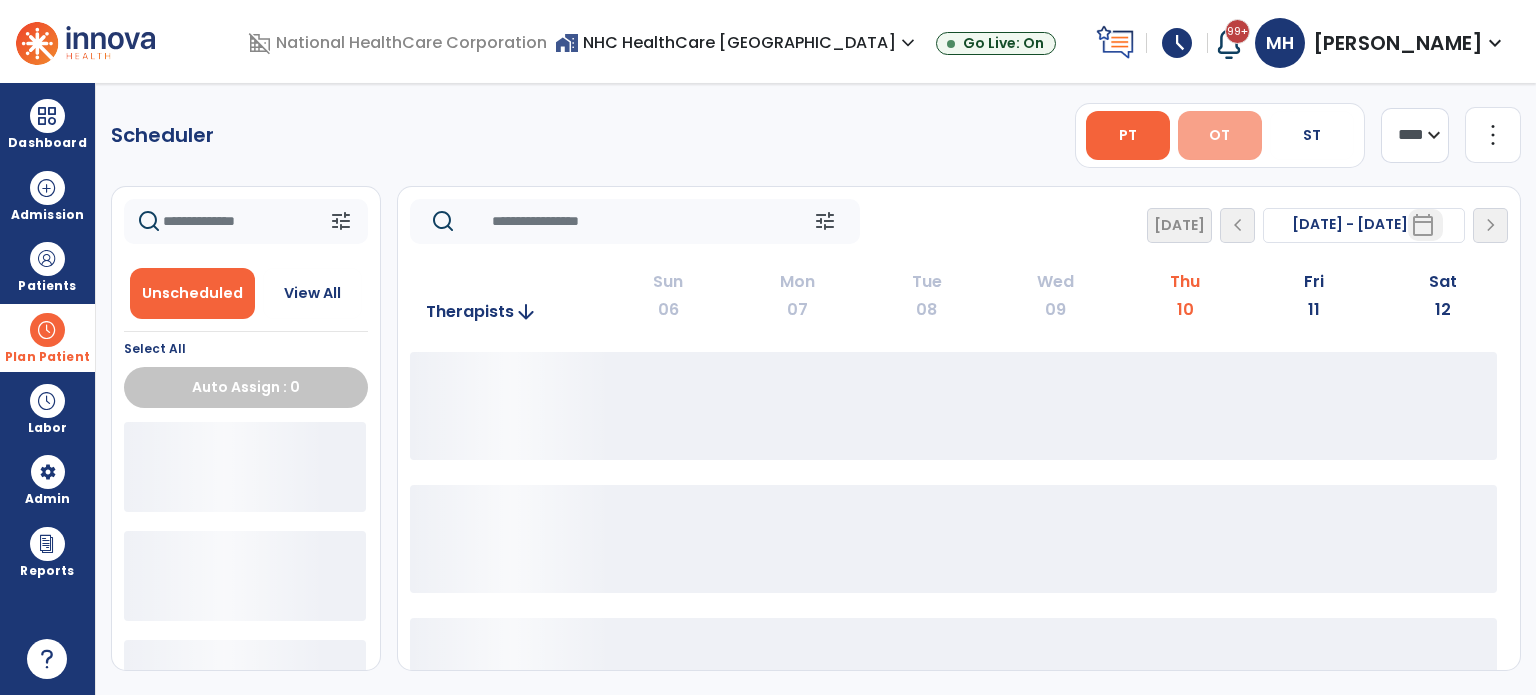 click on "OT" at bounding box center [1220, 135] 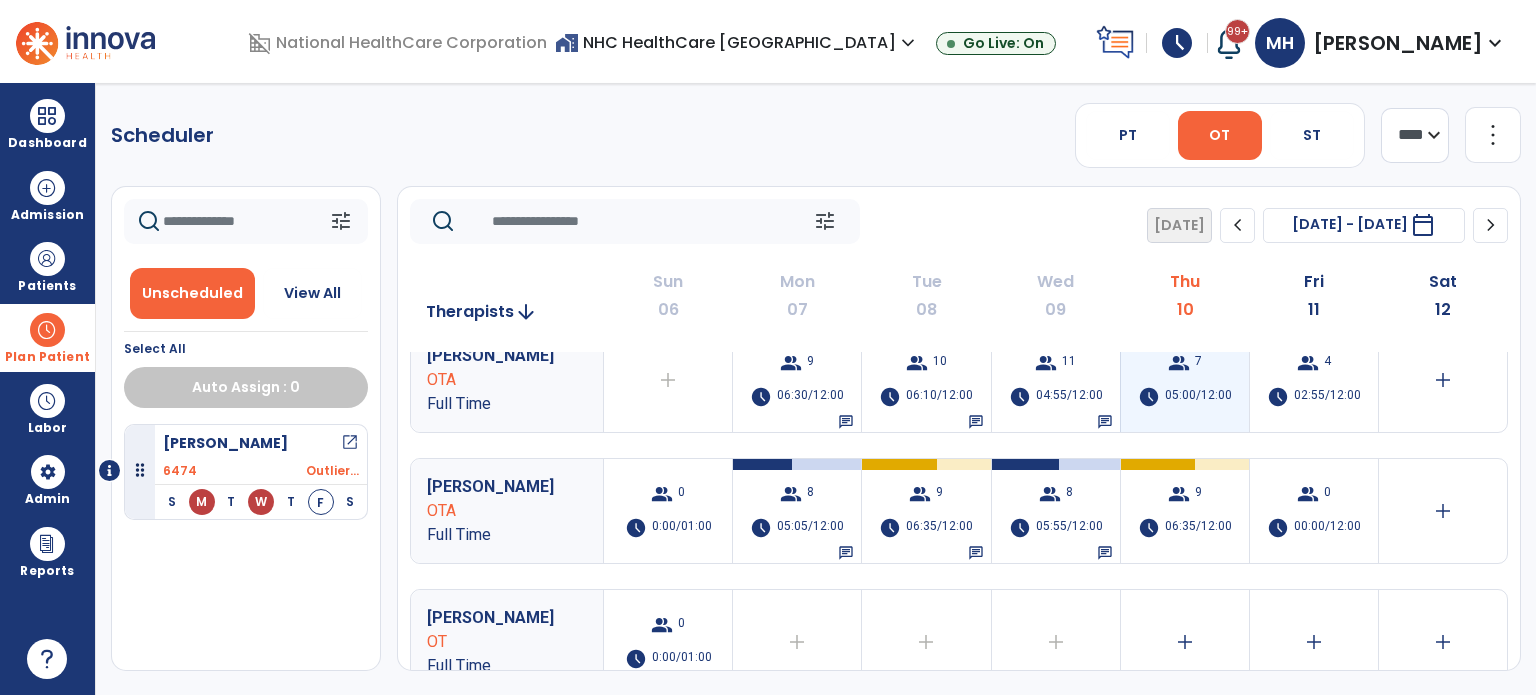 scroll, scrollTop: 159, scrollLeft: 0, axis: vertical 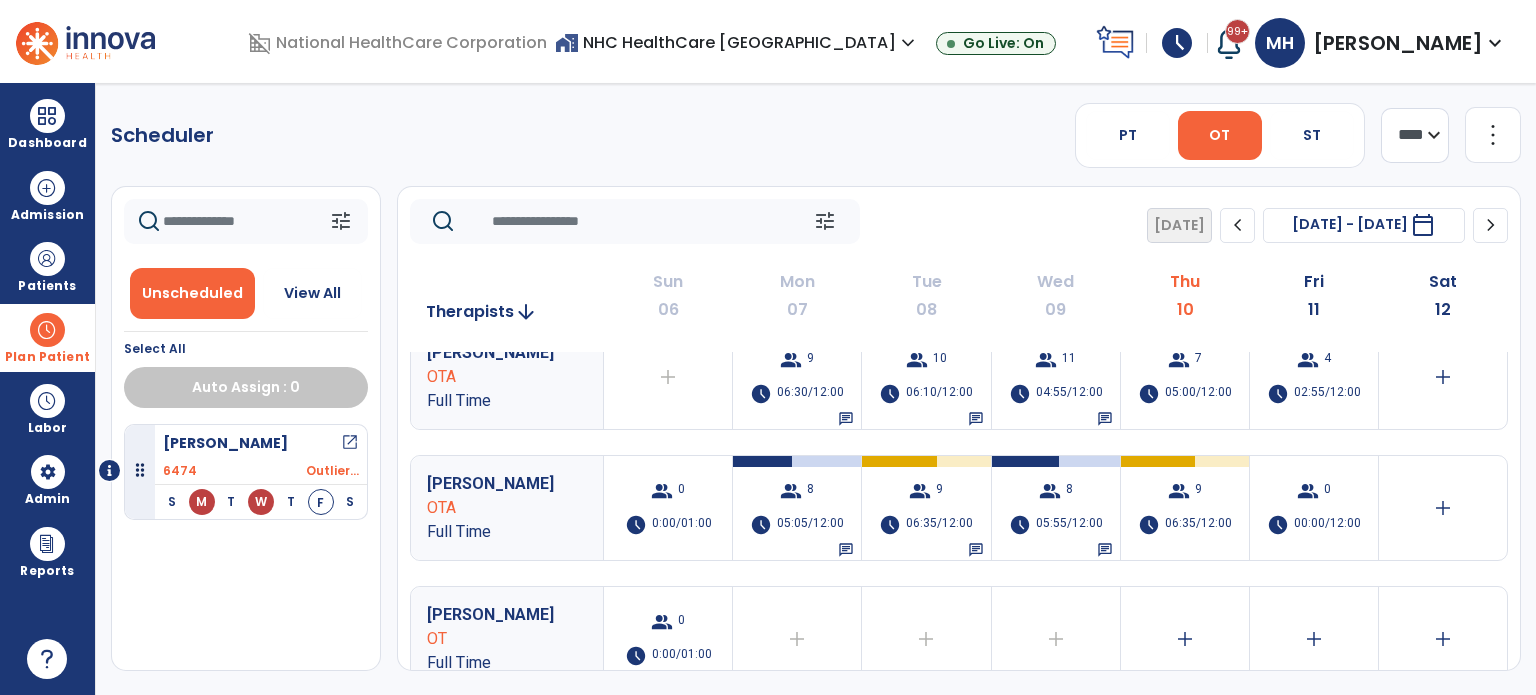 click at bounding box center (47, 330) 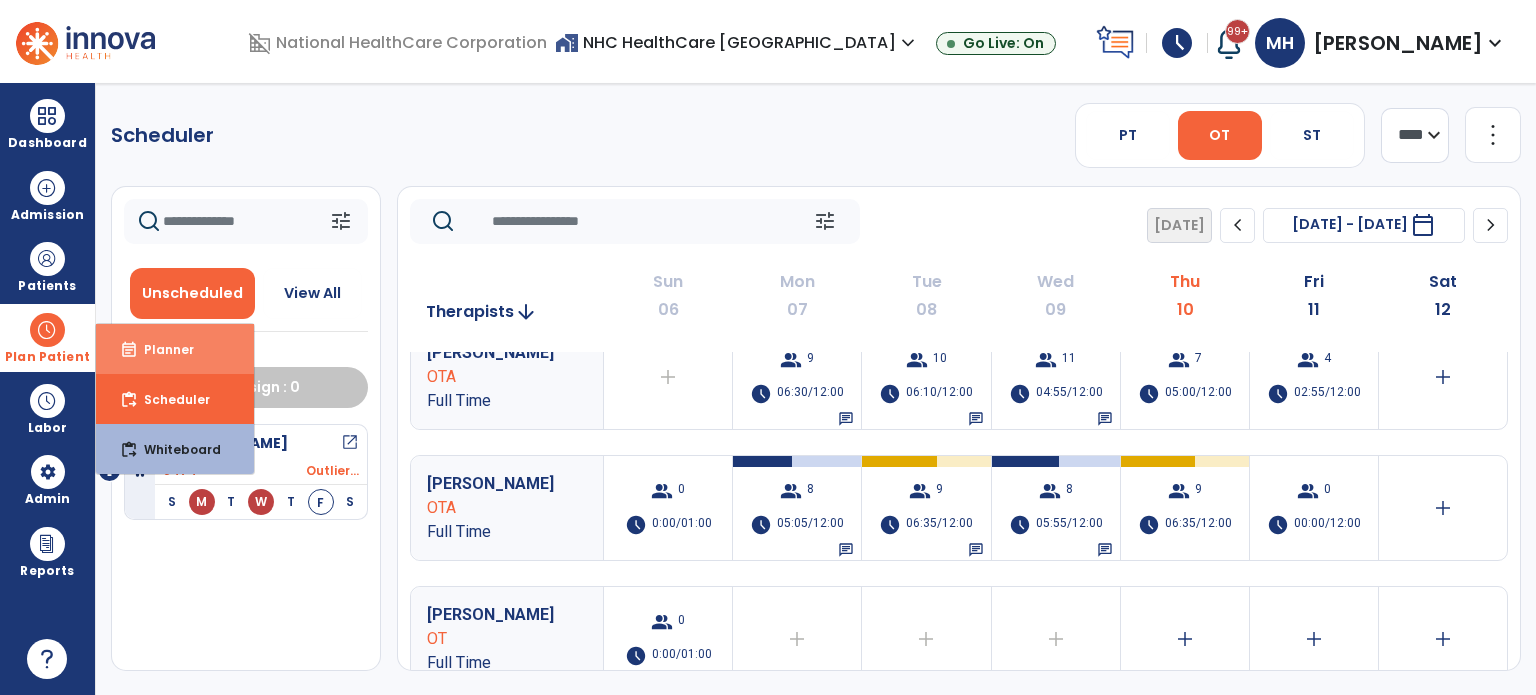 click on "event_note  Planner" at bounding box center (175, 349) 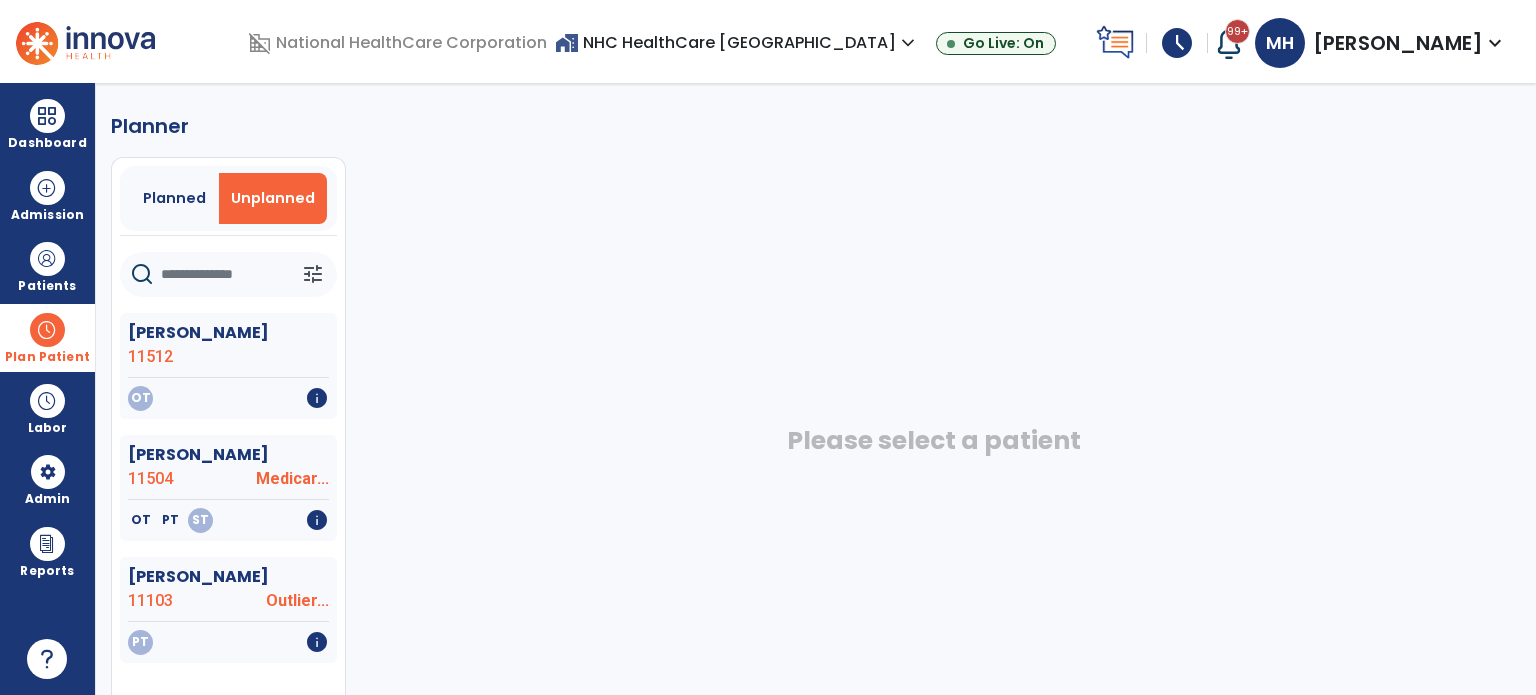 click 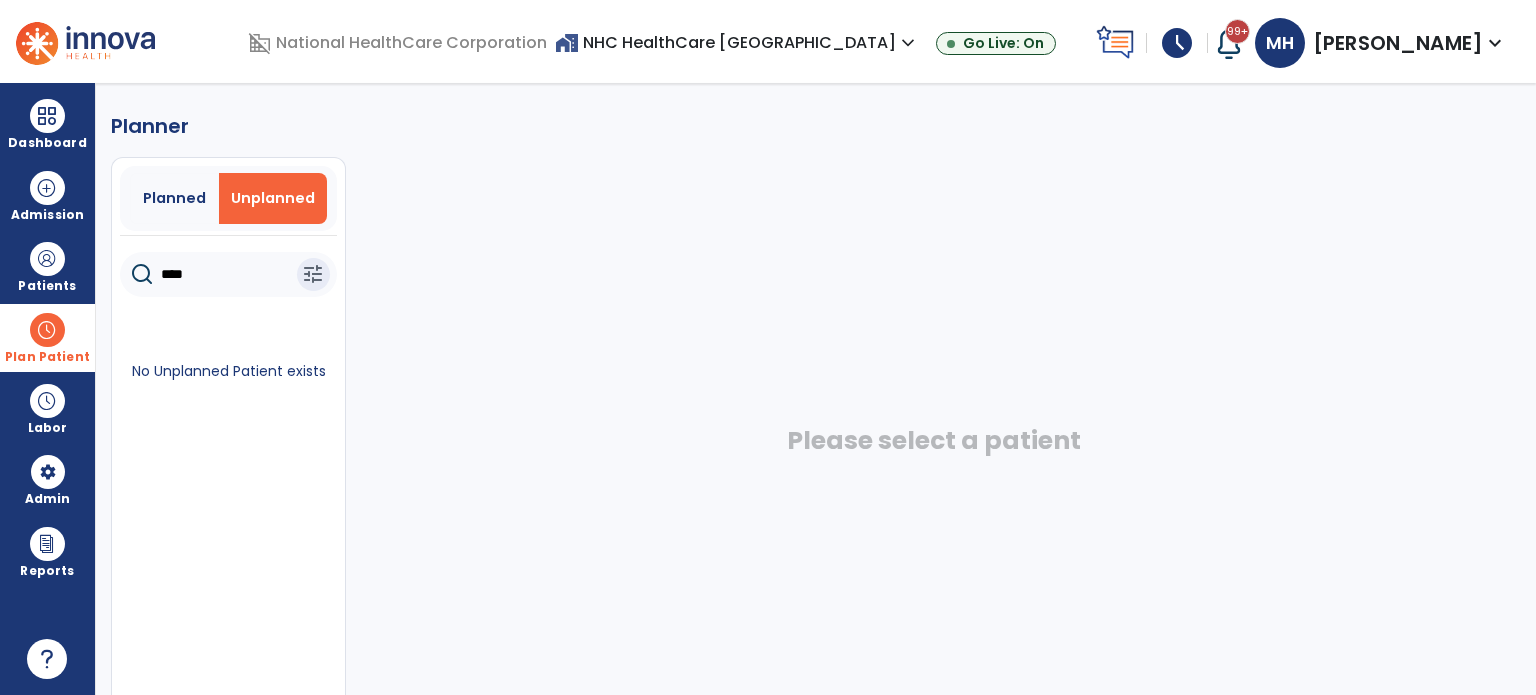 type on "****" 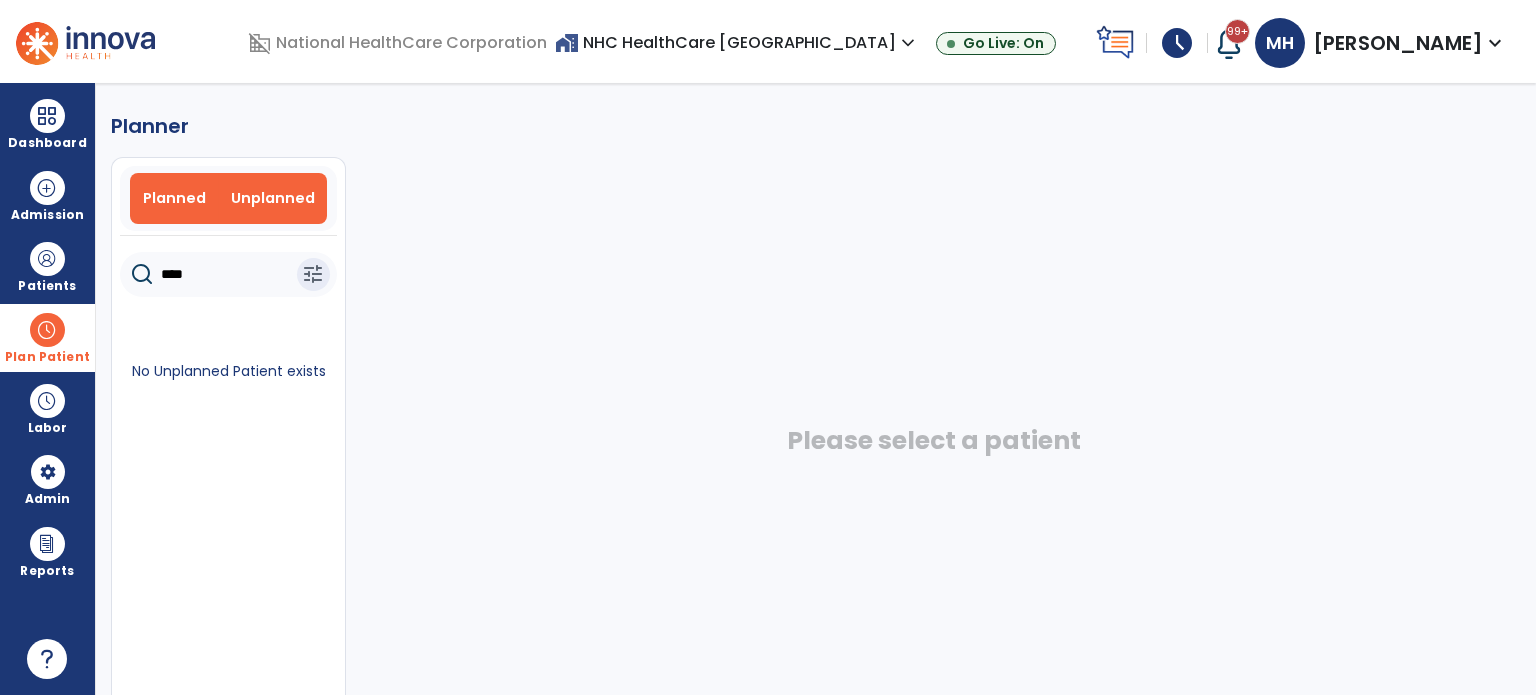 click on "Planned" at bounding box center [175, 198] 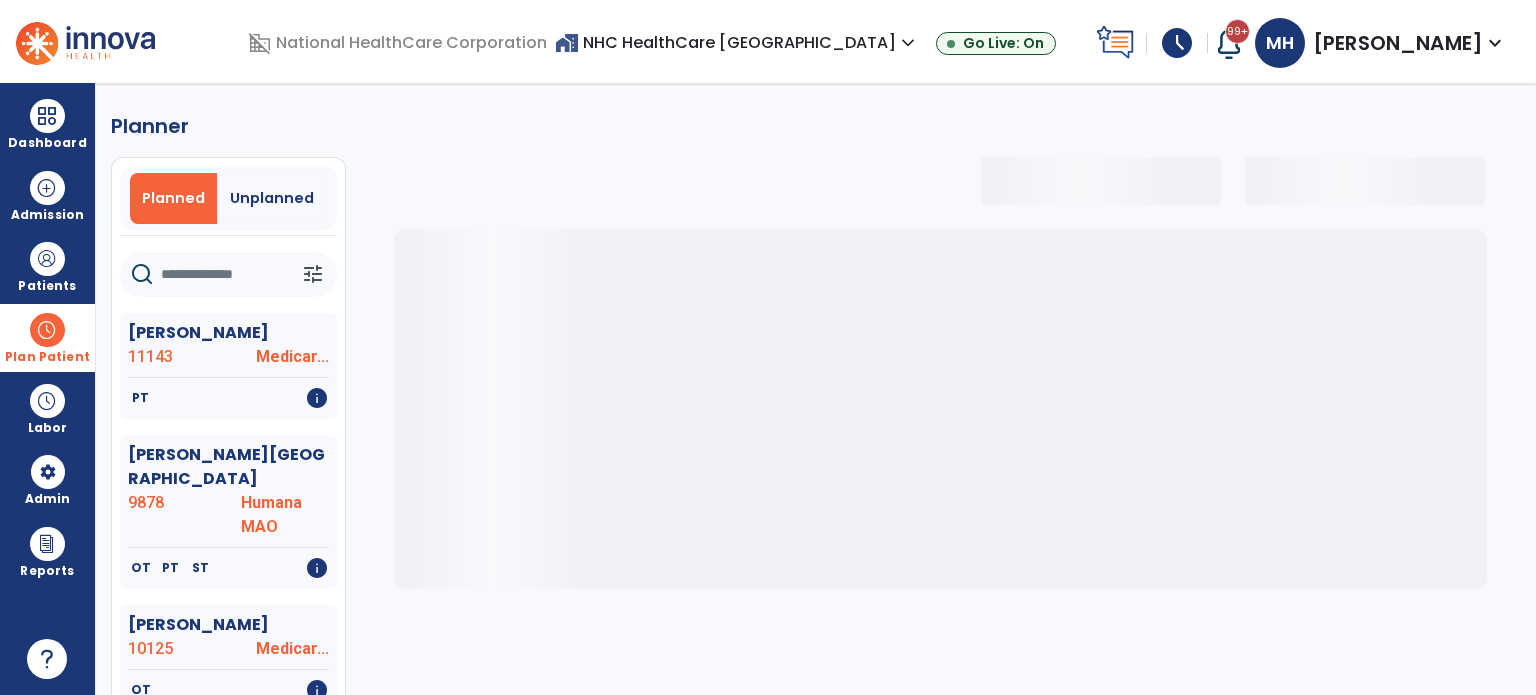 select on "***" 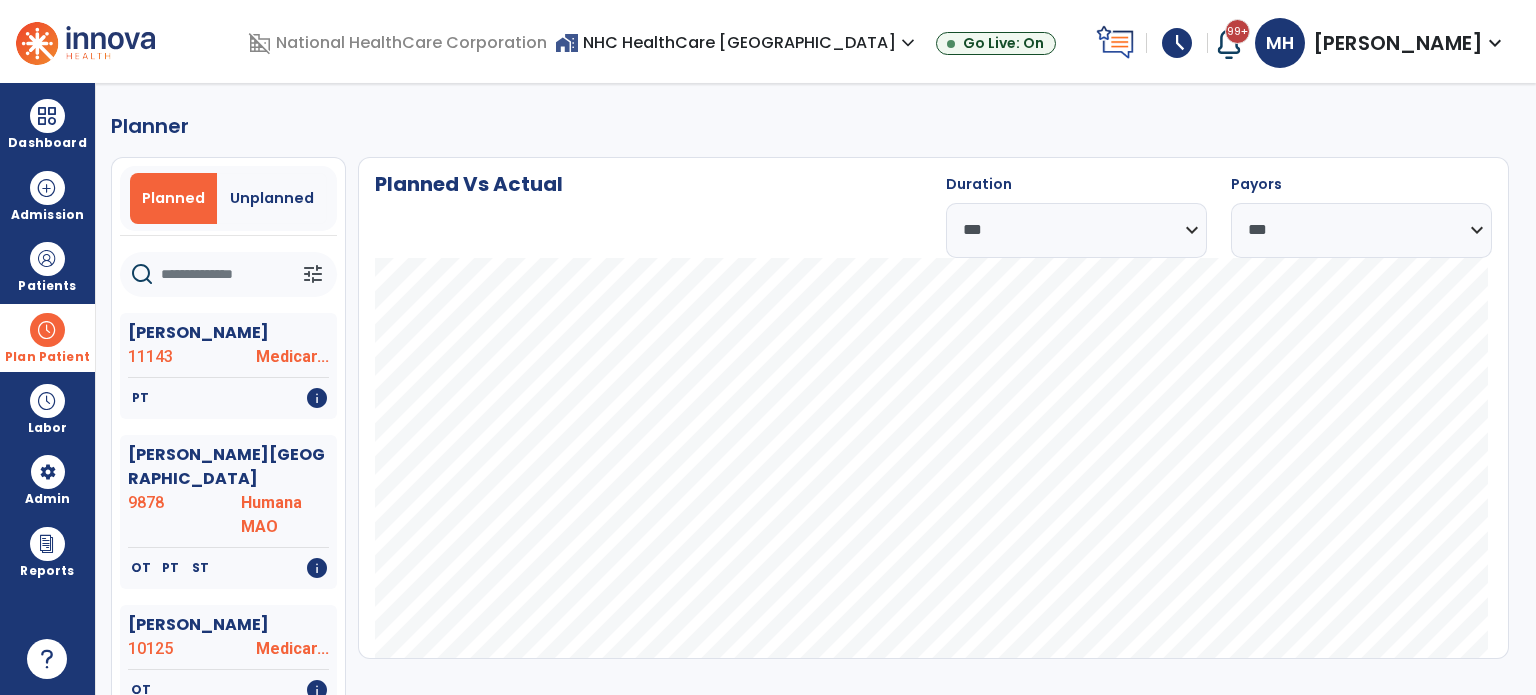 click 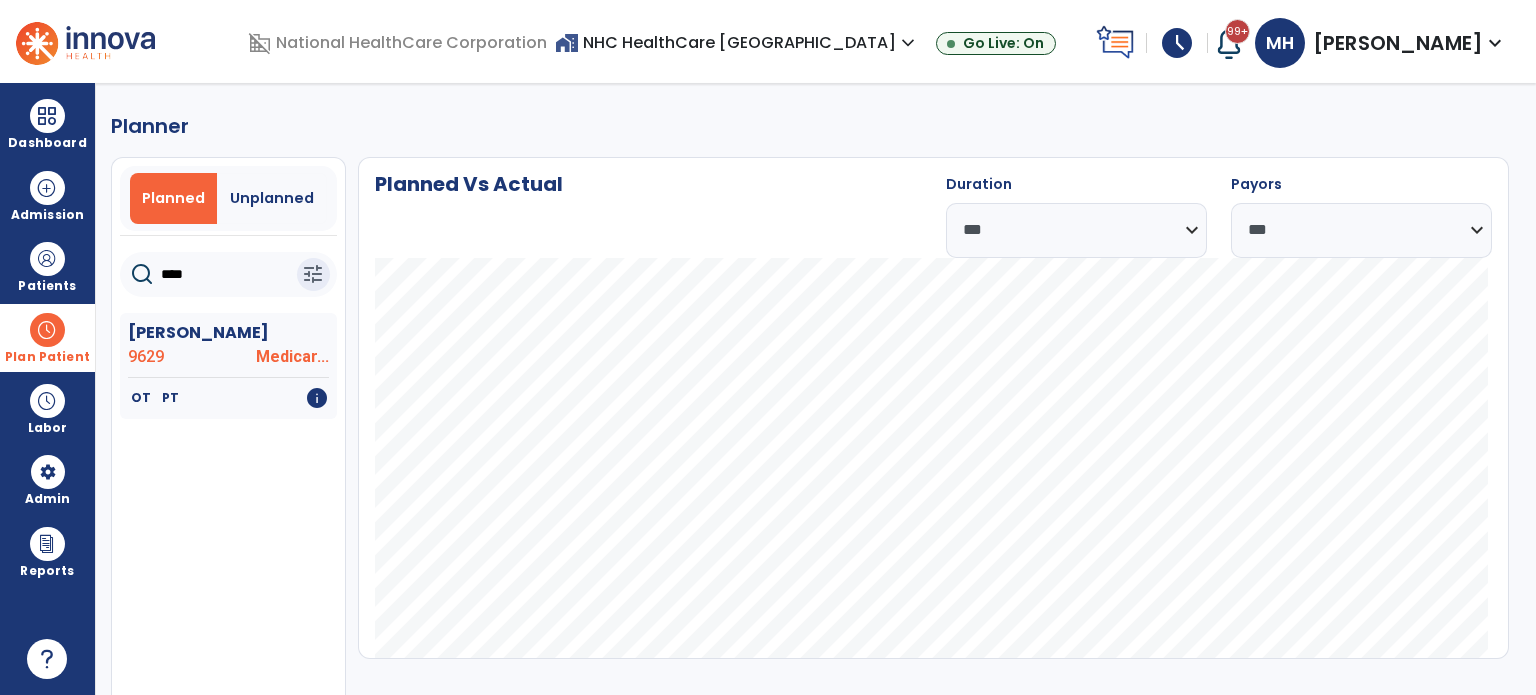 type on "****" 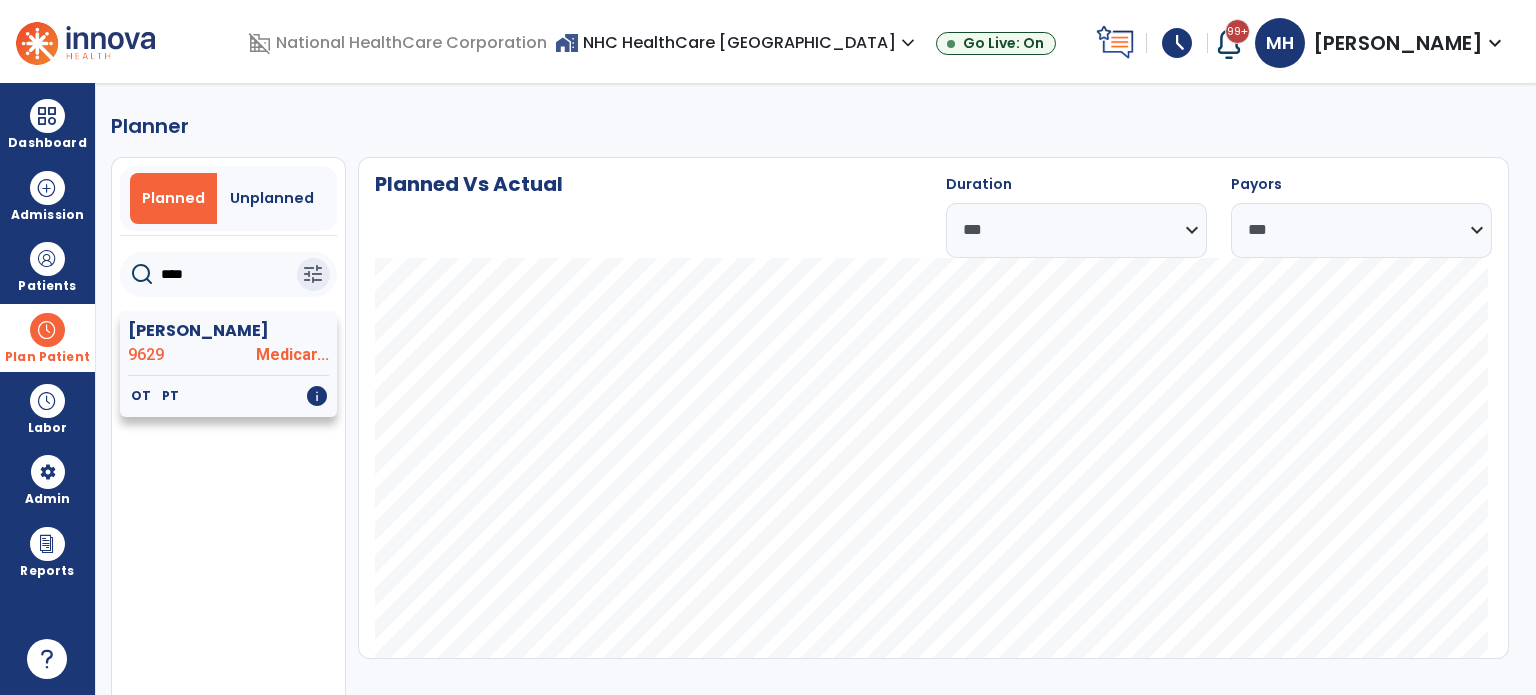 click on "[PERSON_NAME]" 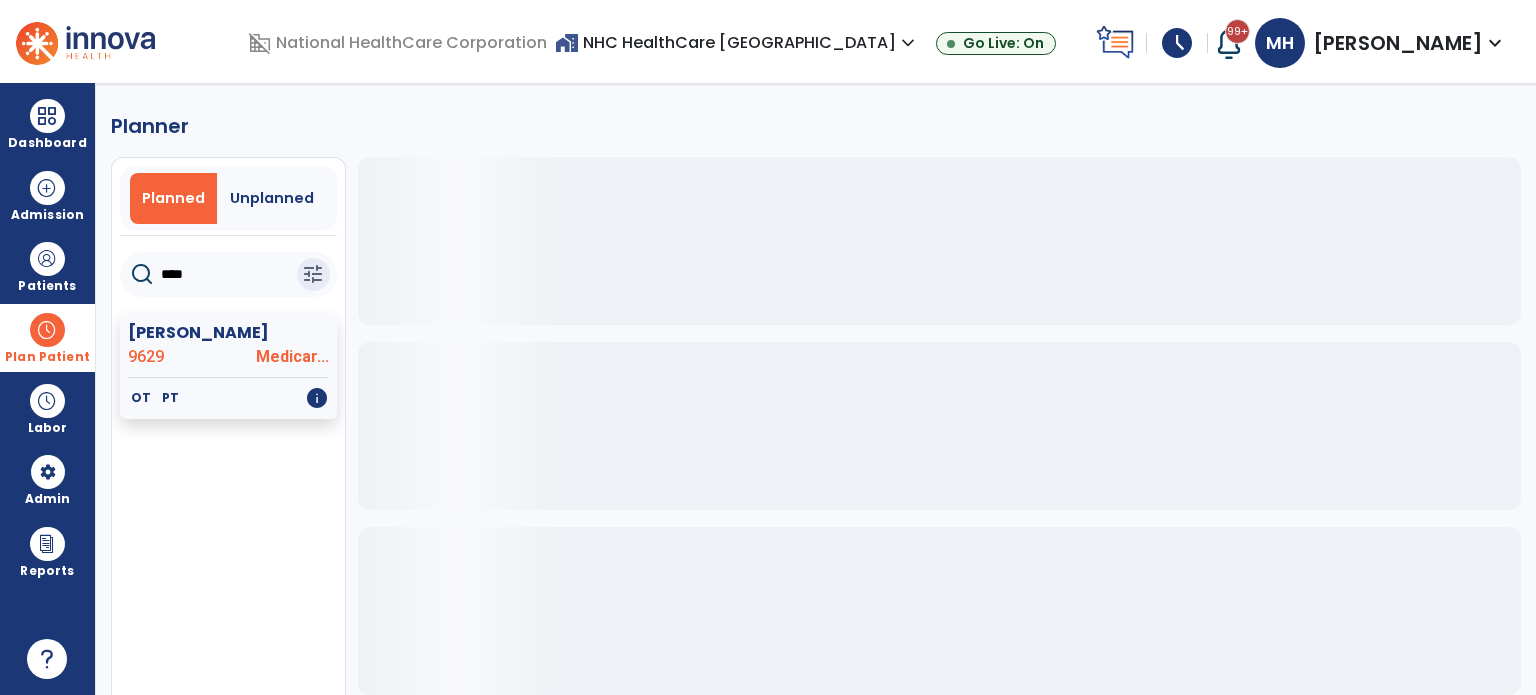 click on "[PERSON_NAME]" 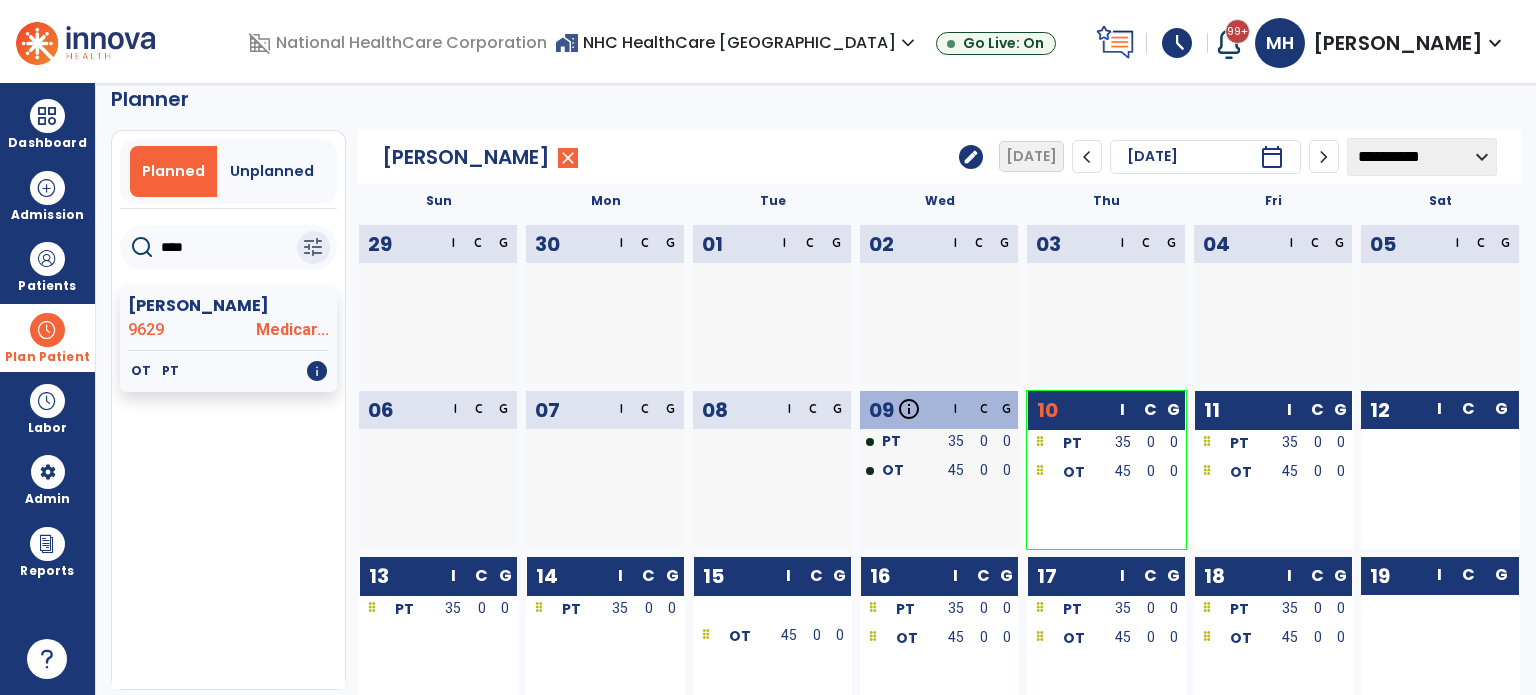 scroll, scrollTop: 26, scrollLeft: 0, axis: vertical 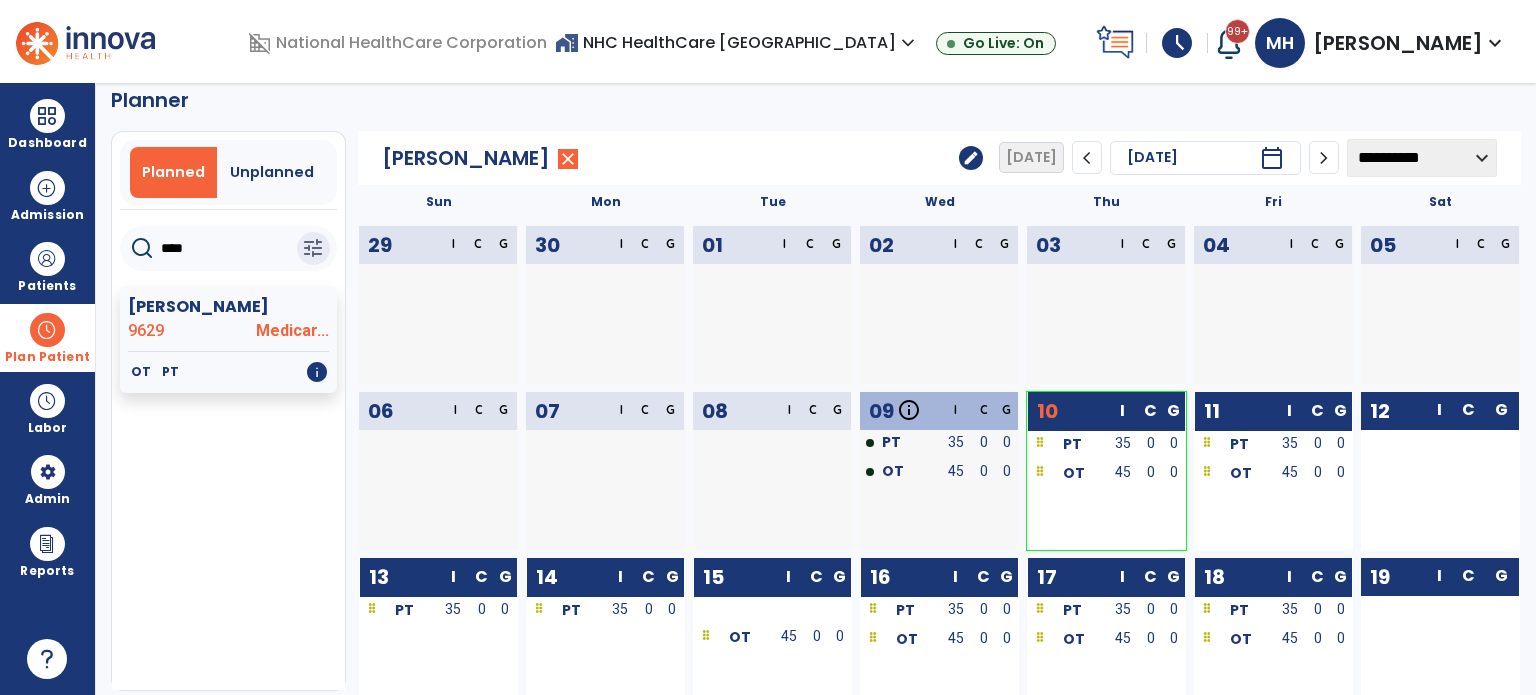click at bounding box center (47, 330) 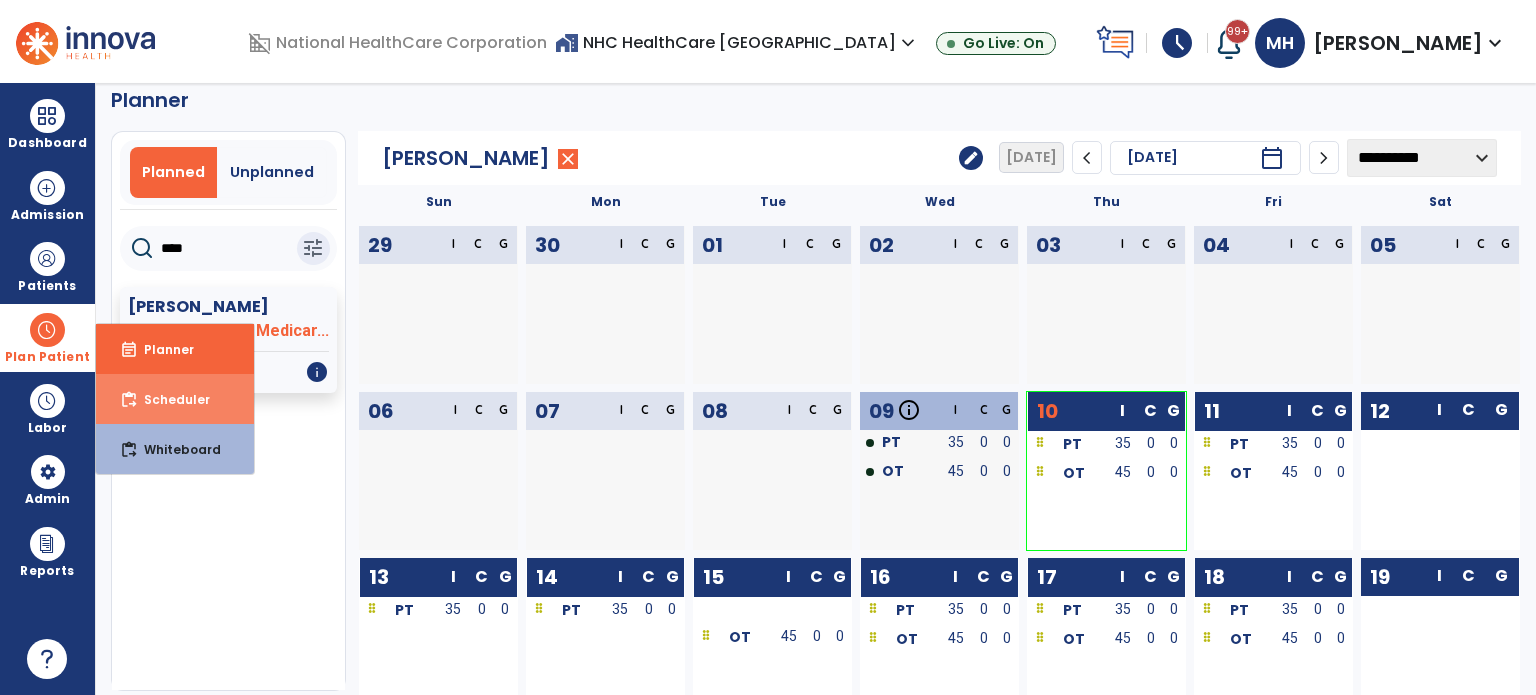 click on "Scheduler" at bounding box center [169, 399] 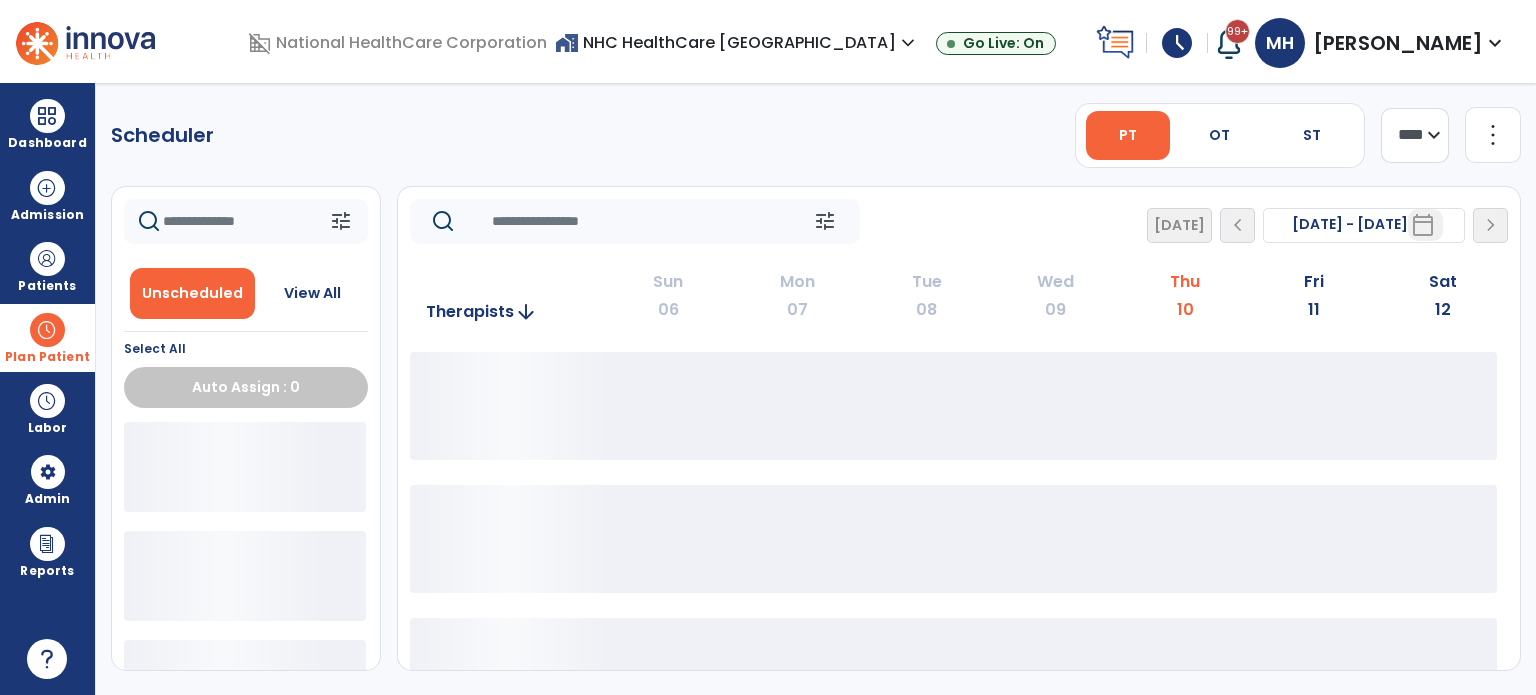 scroll, scrollTop: 0, scrollLeft: 0, axis: both 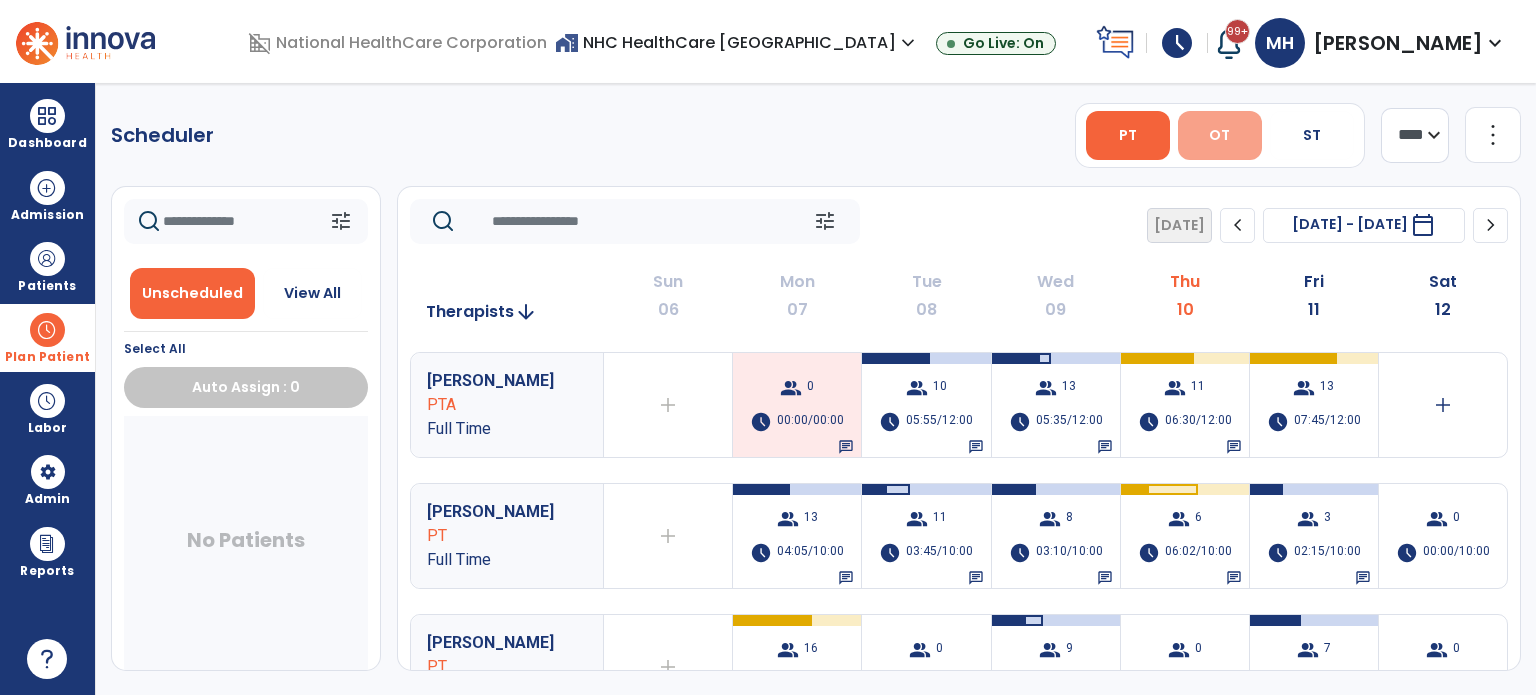 click on "OT" at bounding box center (1219, 135) 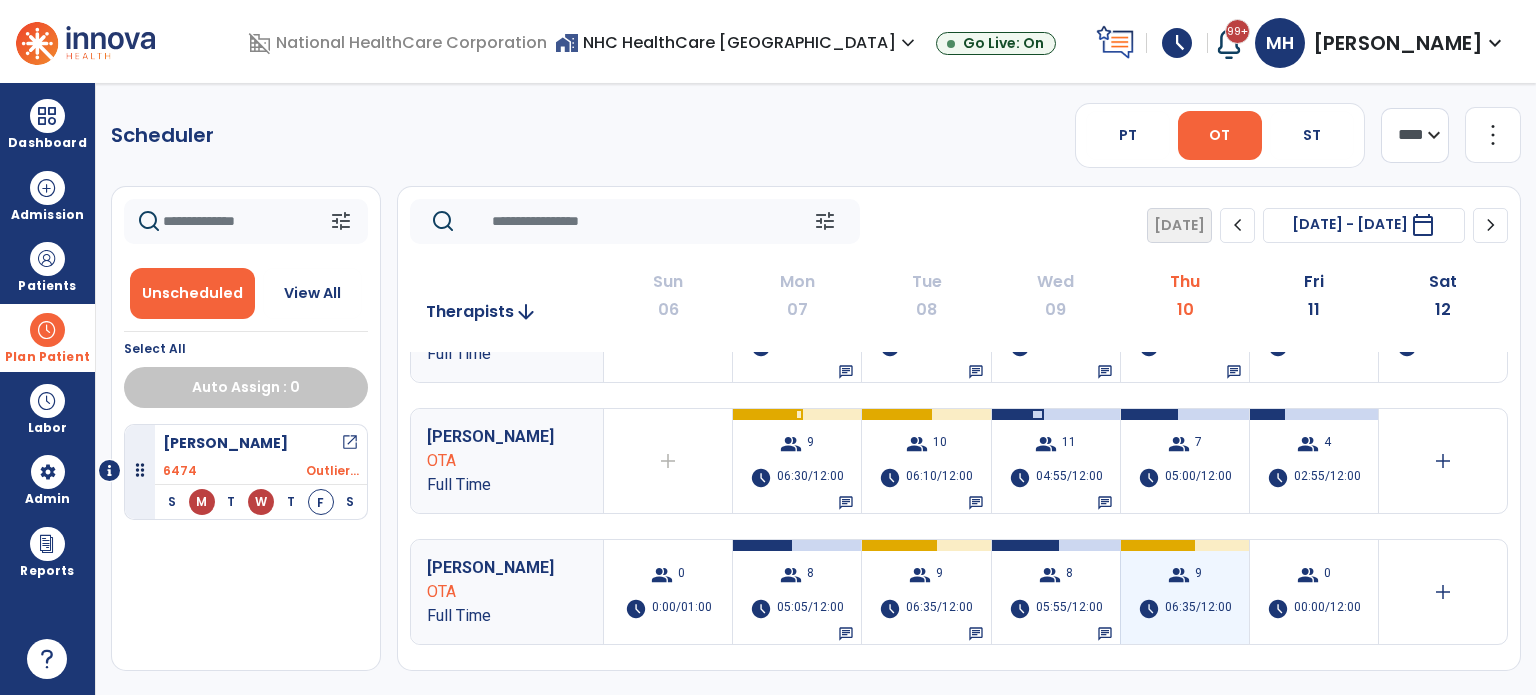 scroll, scrollTop: 86, scrollLeft: 0, axis: vertical 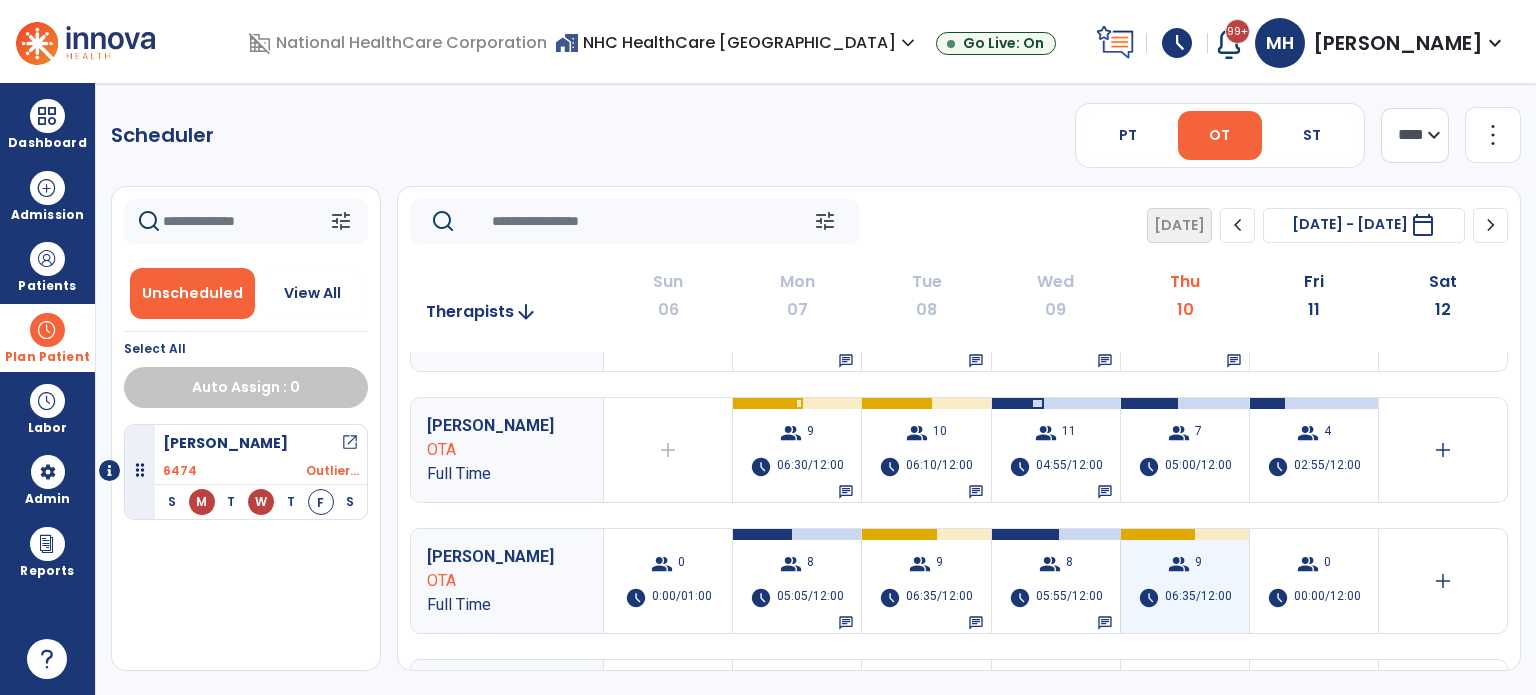 click on "group  9  schedule  06:35/12:00" at bounding box center [1185, 581] 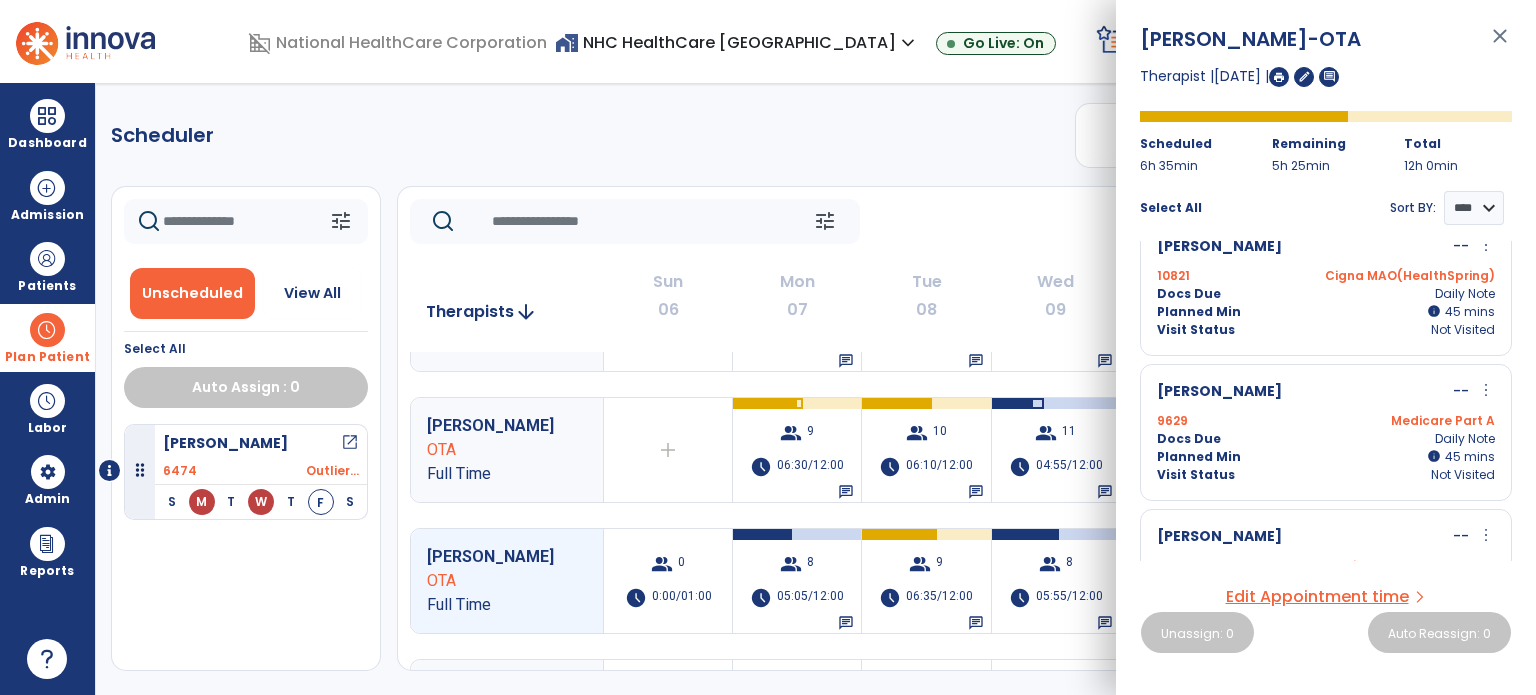 scroll, scrollTop: 614, scrollLeft: 0, axis: vertical 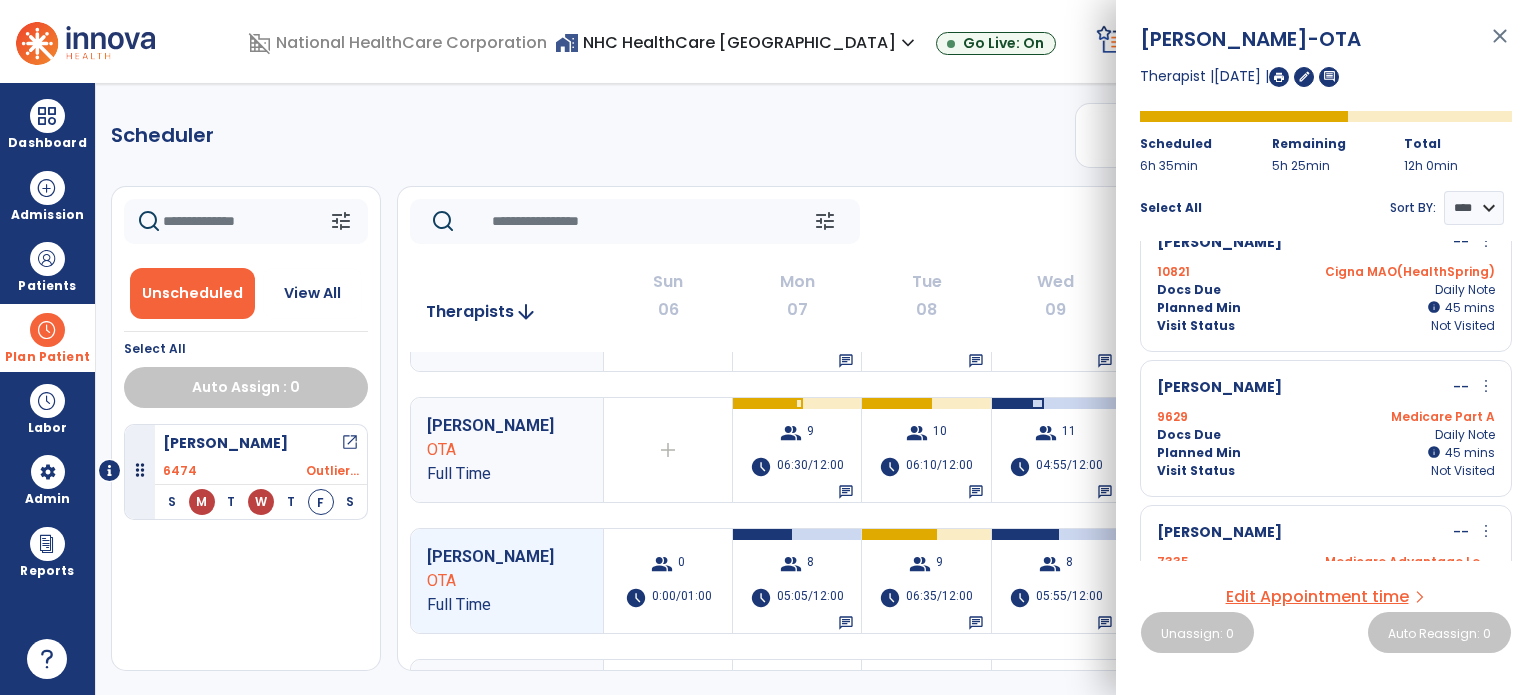 click on "Planned Min  info   45 I 45 mins" at bounding box center (1326, 453) 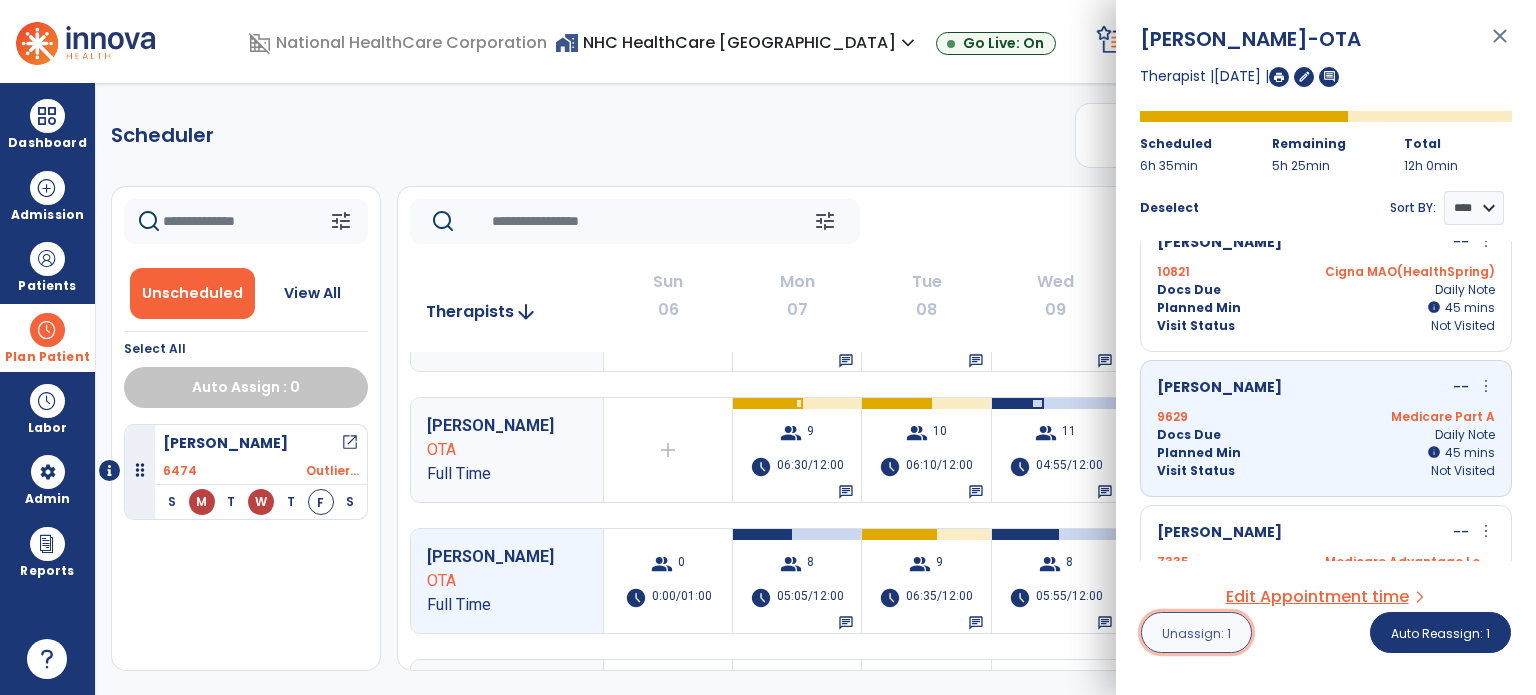 click on "Unassign: 1" at bounding box center (1196, 633) 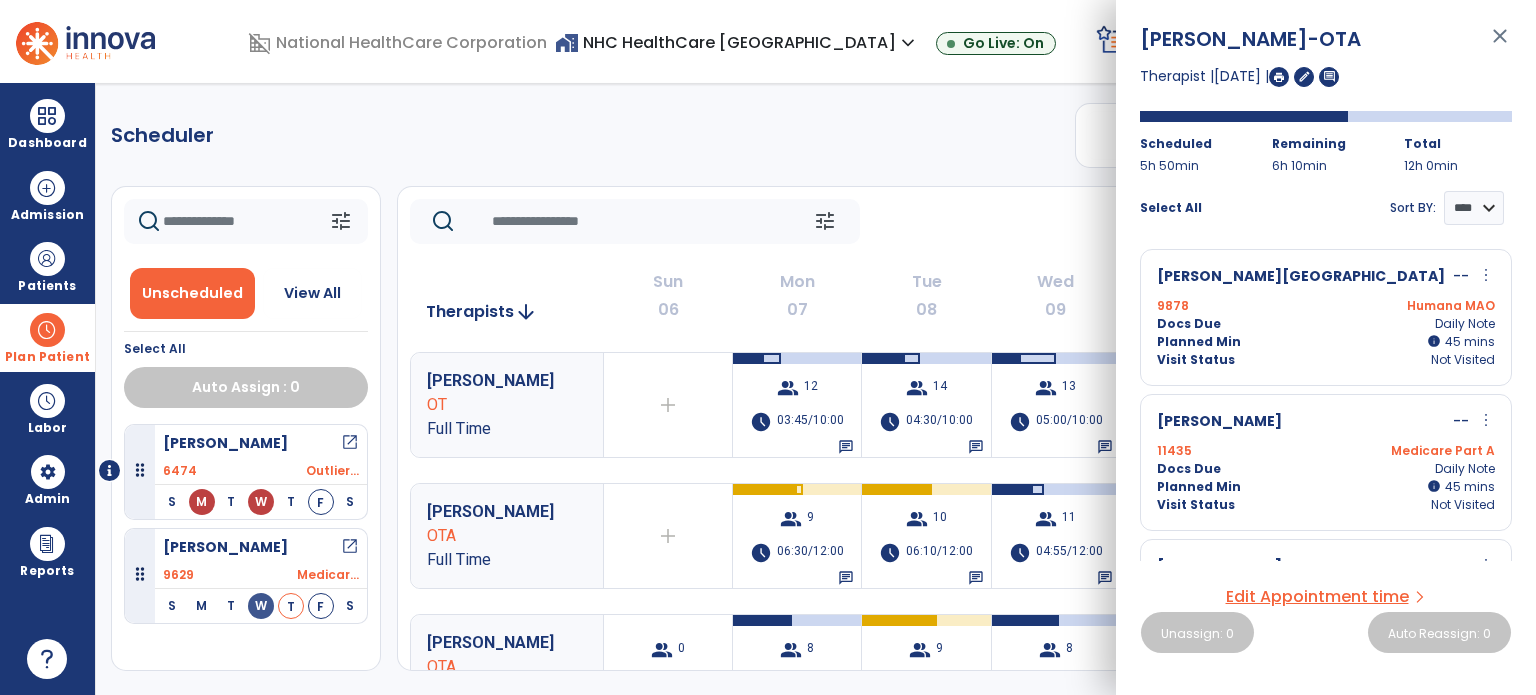 click on "close" at bounding box center [1500, 45] 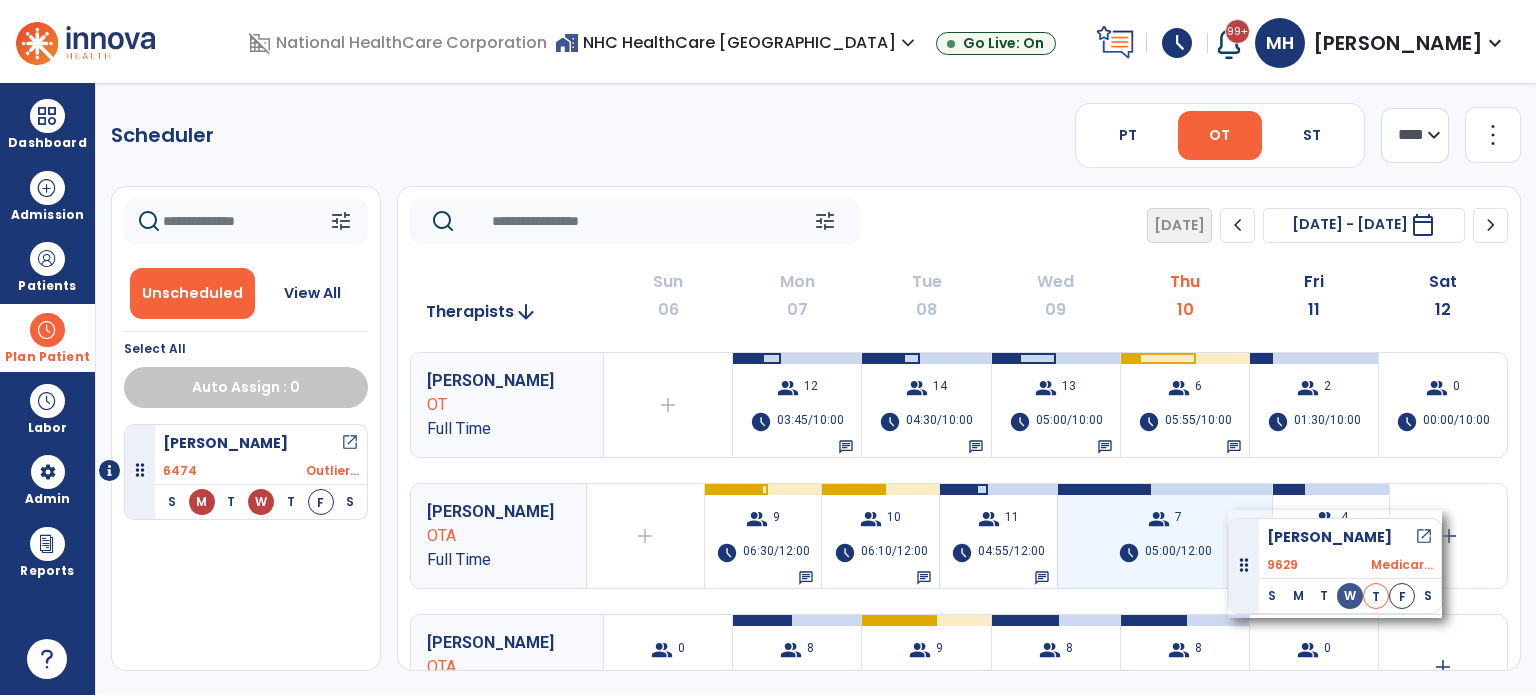 drag, startPoint x: 134, startPoint y: 577, endPoint x: 1162, endPoint y: 525, distance: 1029.3143 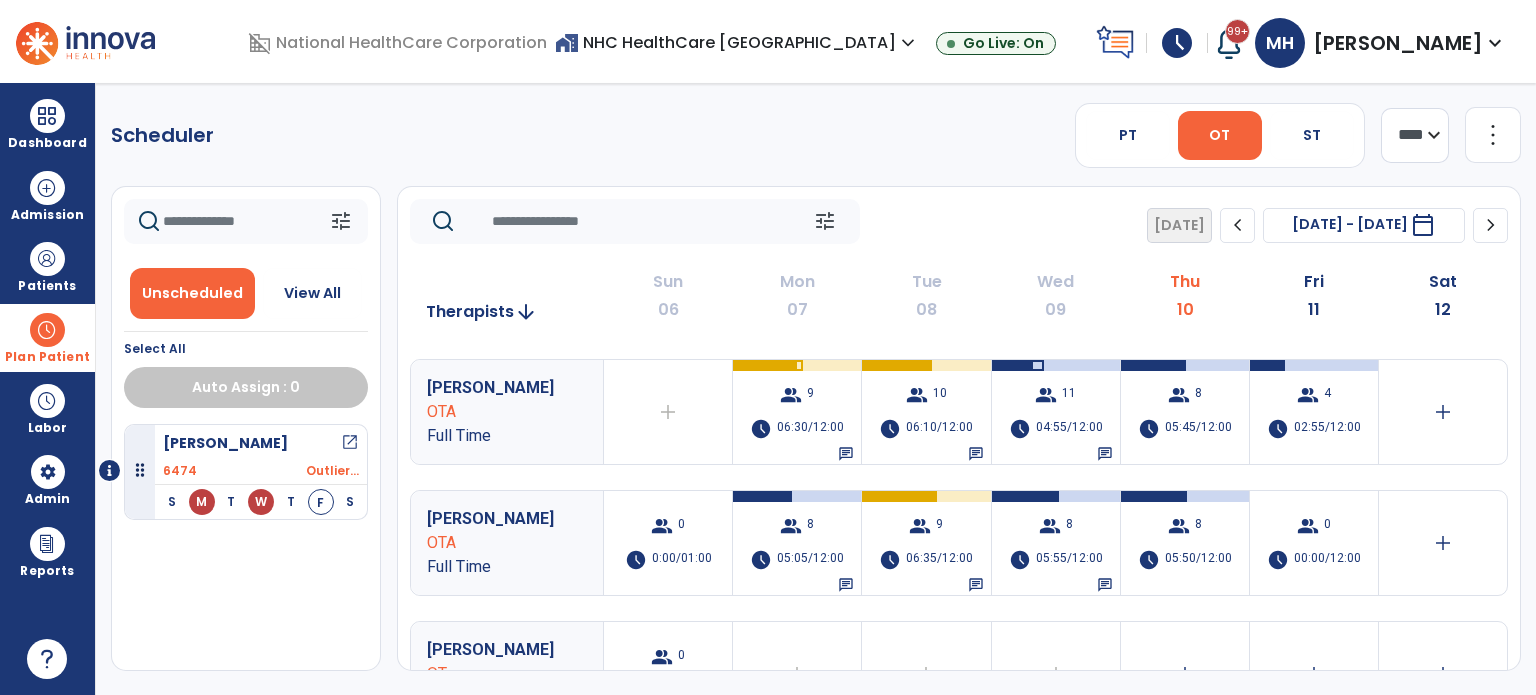 scroll, scrollTop: 0, scrollLeft: 0, axis: both 